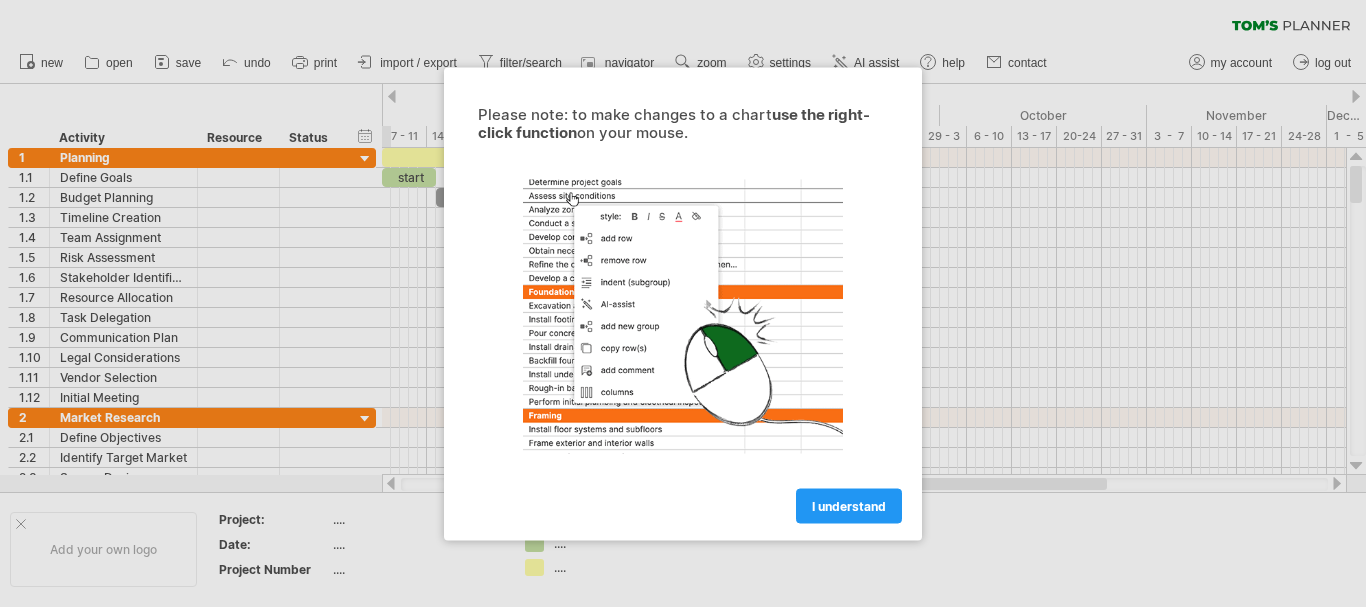 scroll, scrollTop: 0, scrollLeft: 0, axis: both 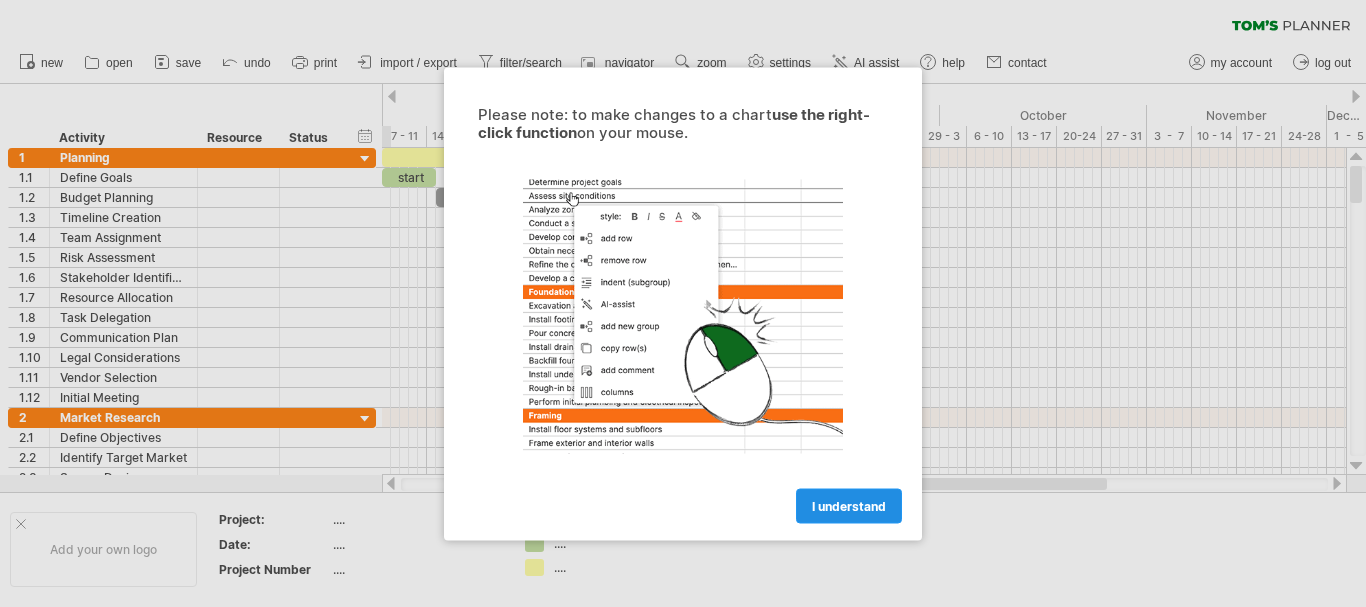 click on "I understand" at bounding box center [849, 505] 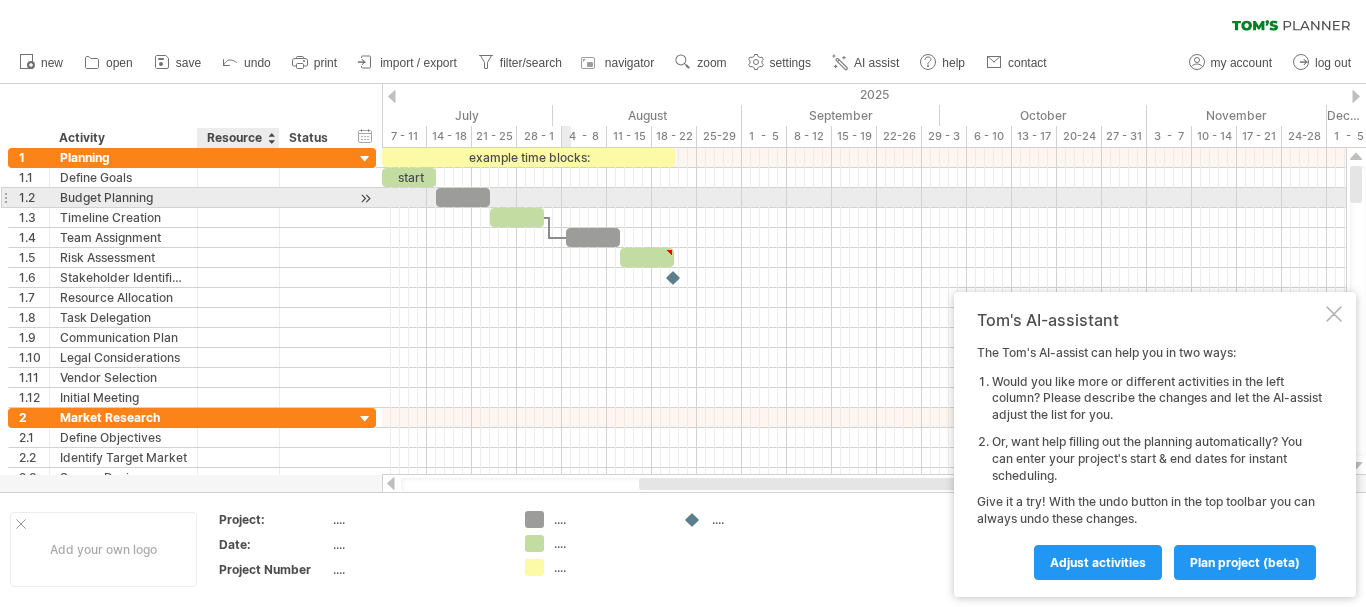click at bounding box center (123, 197) 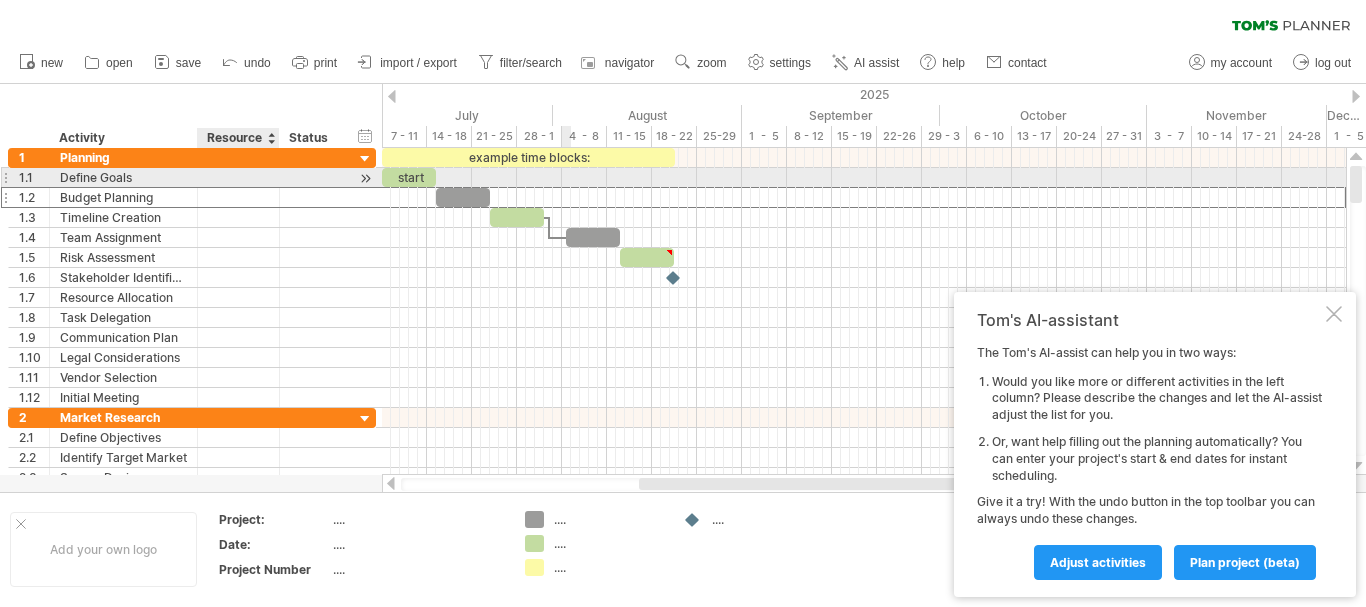 click at bounding box center (123, 177) 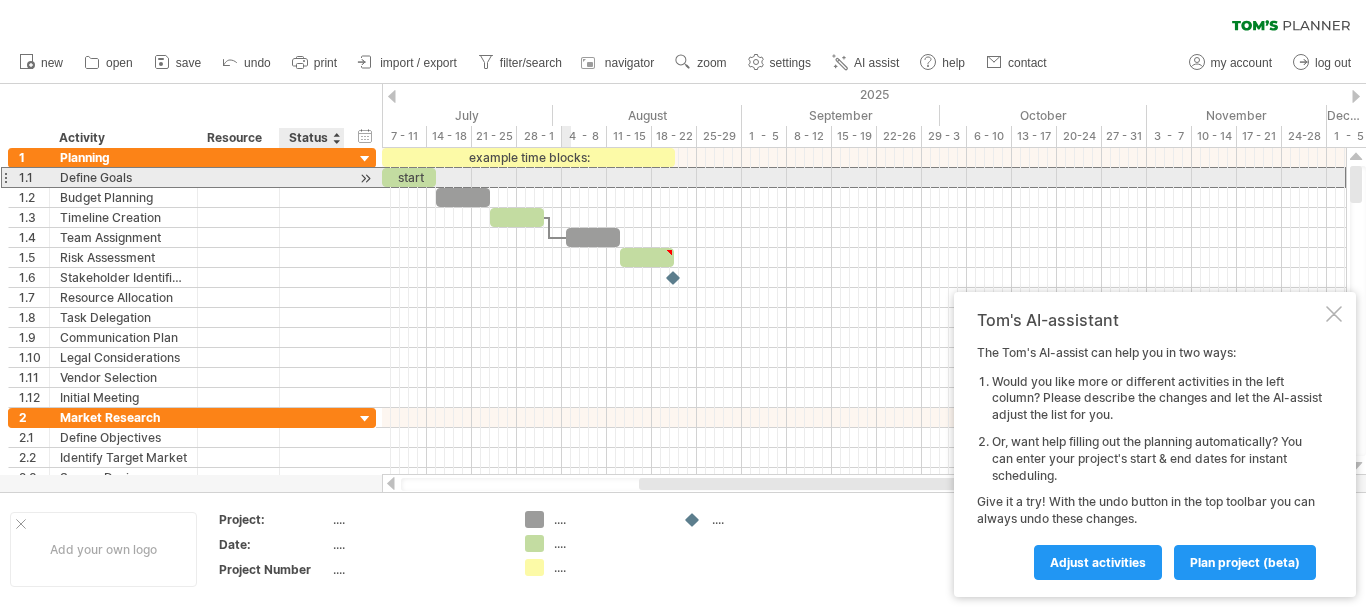 click at bounding box center [123, 177] 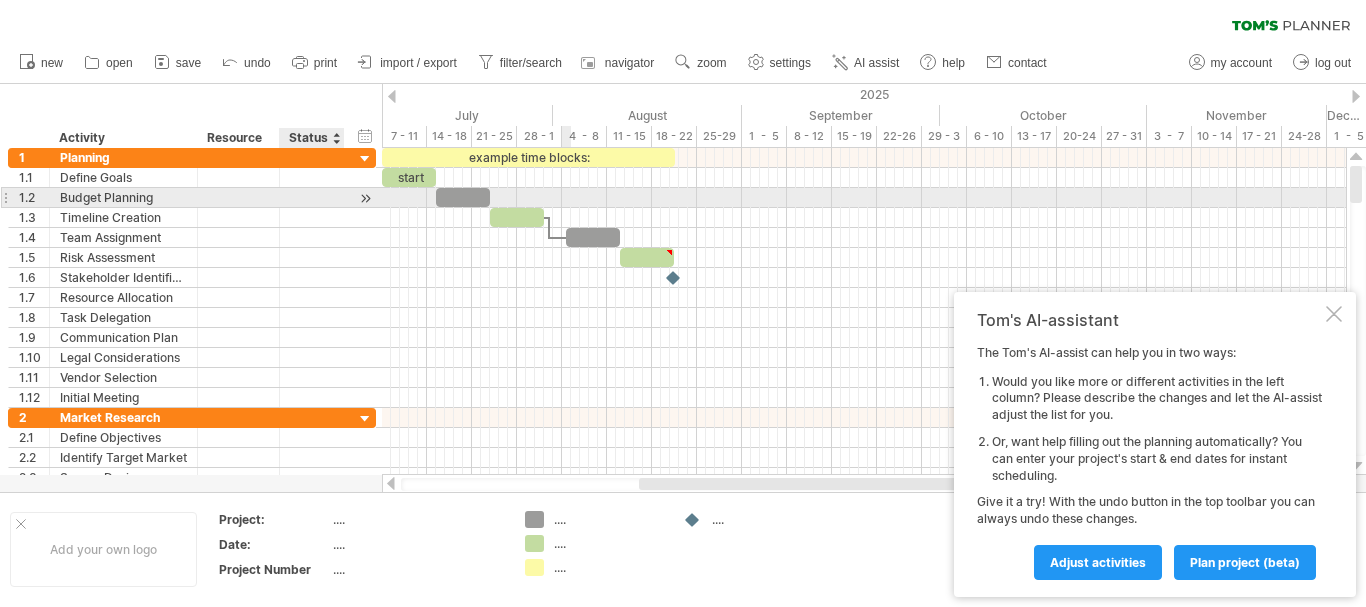 click at bounding box center [123, 197] 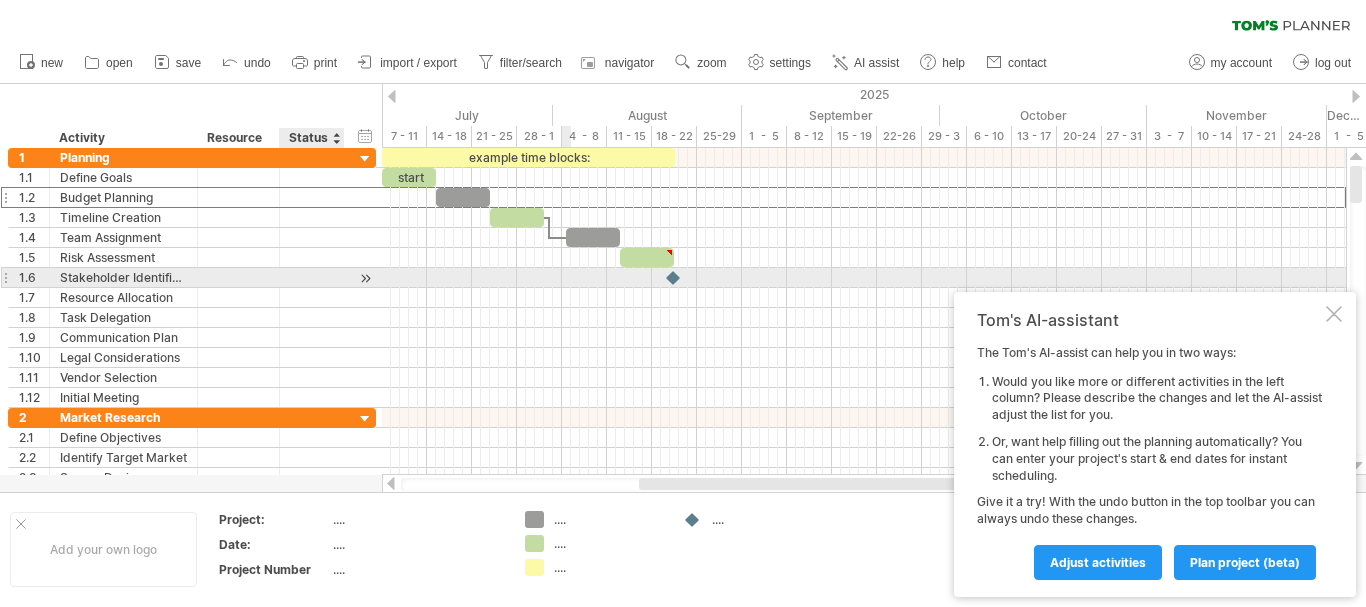 click at bounding box center [365, 278] 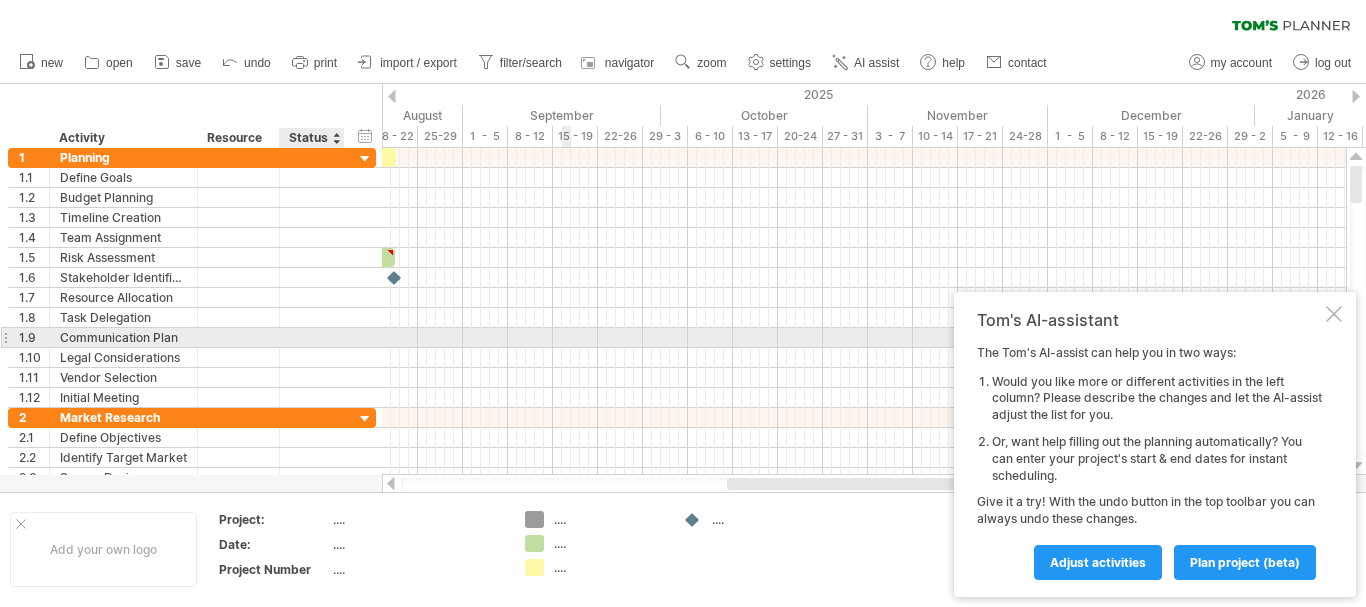 click on "**********" at bounding box center [192, 338] 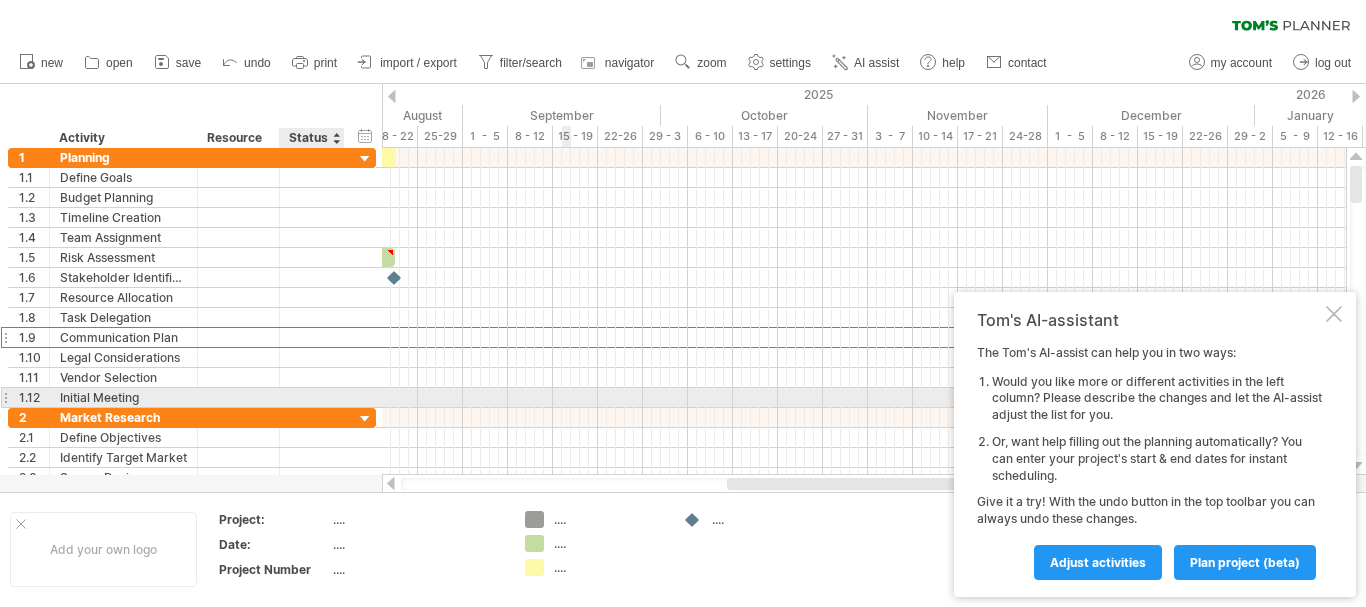 click on "**********" at bounding box center (192, 398) 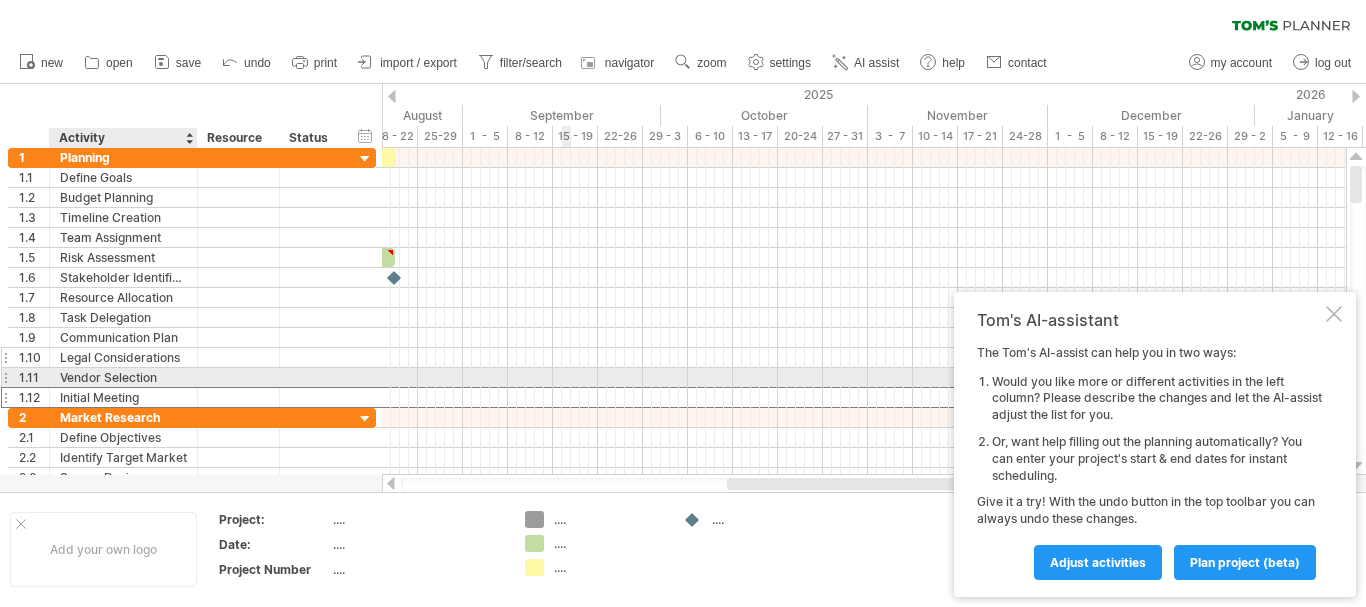 click on "Legal Considerations" at bounding box center [123, 357] 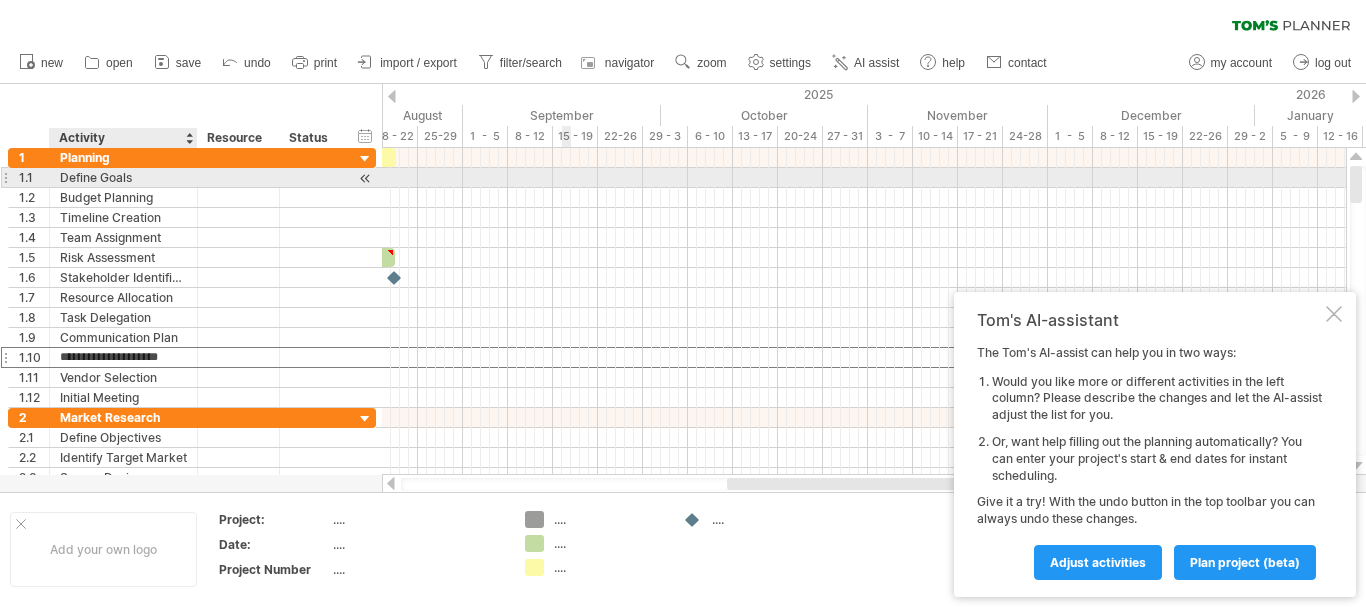 click on "Define Goals" at bounding box center (123, 177) 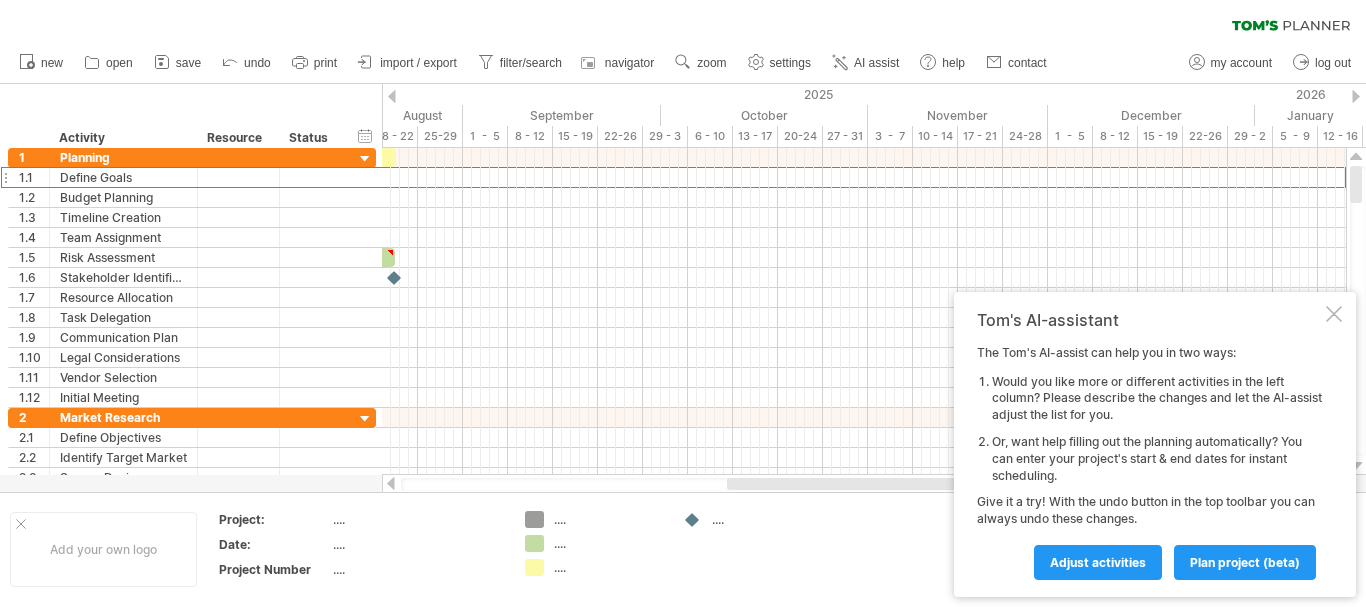 click at bounding box center (392, 96) 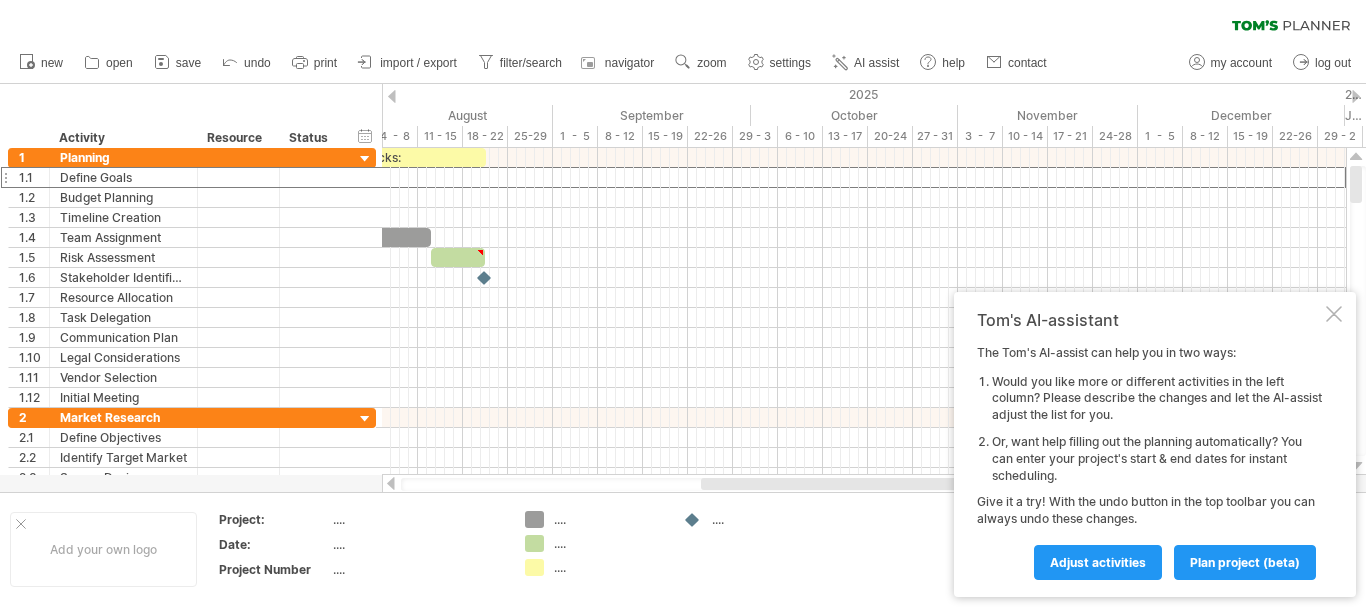 click at bounding box center [392, 96] 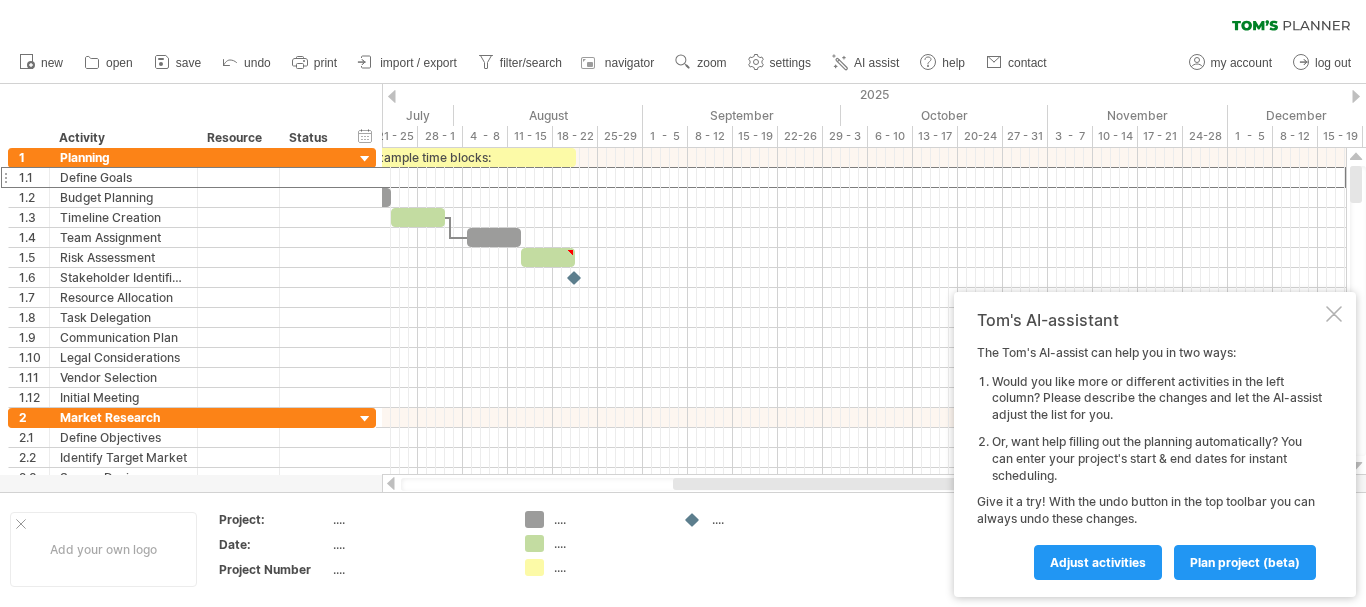 click at bounding box center (392, 96) 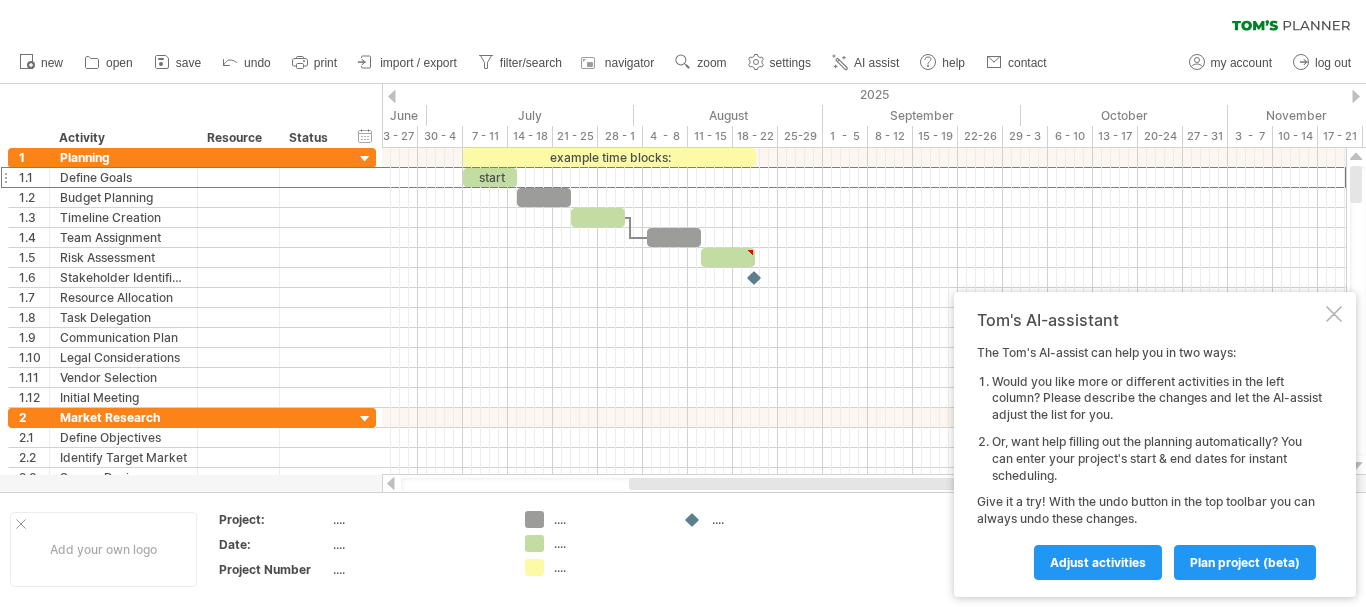 click at bounding box center (392, 96) 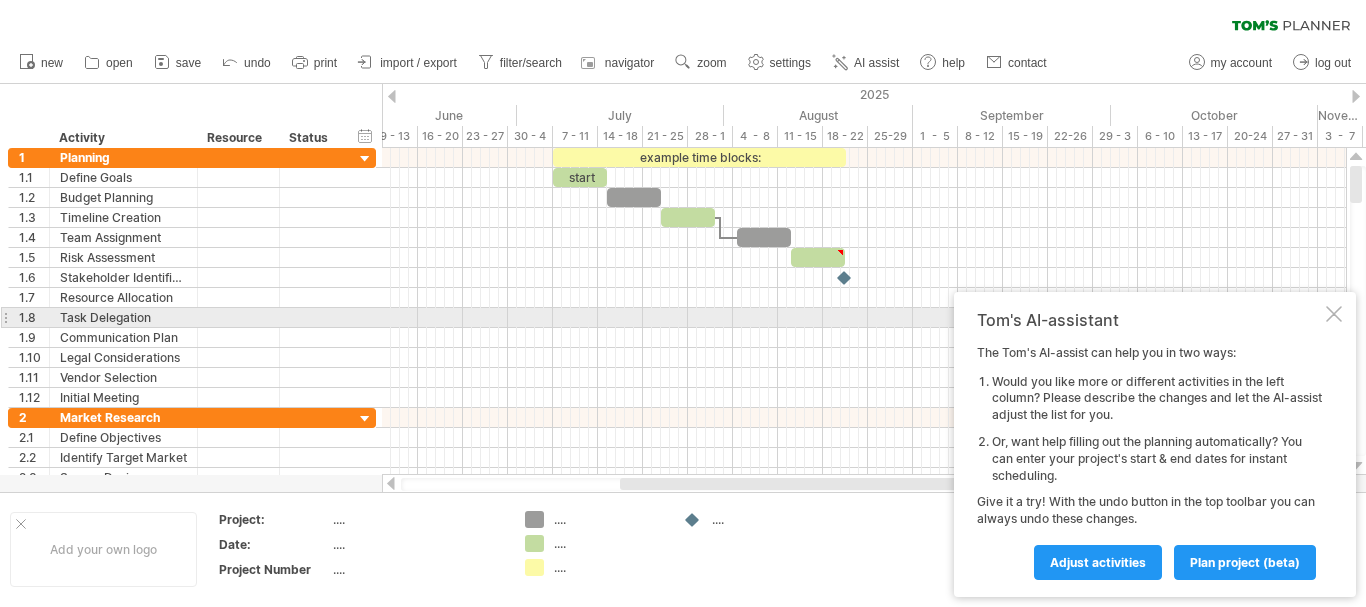click at bounding box center (1334, 314) 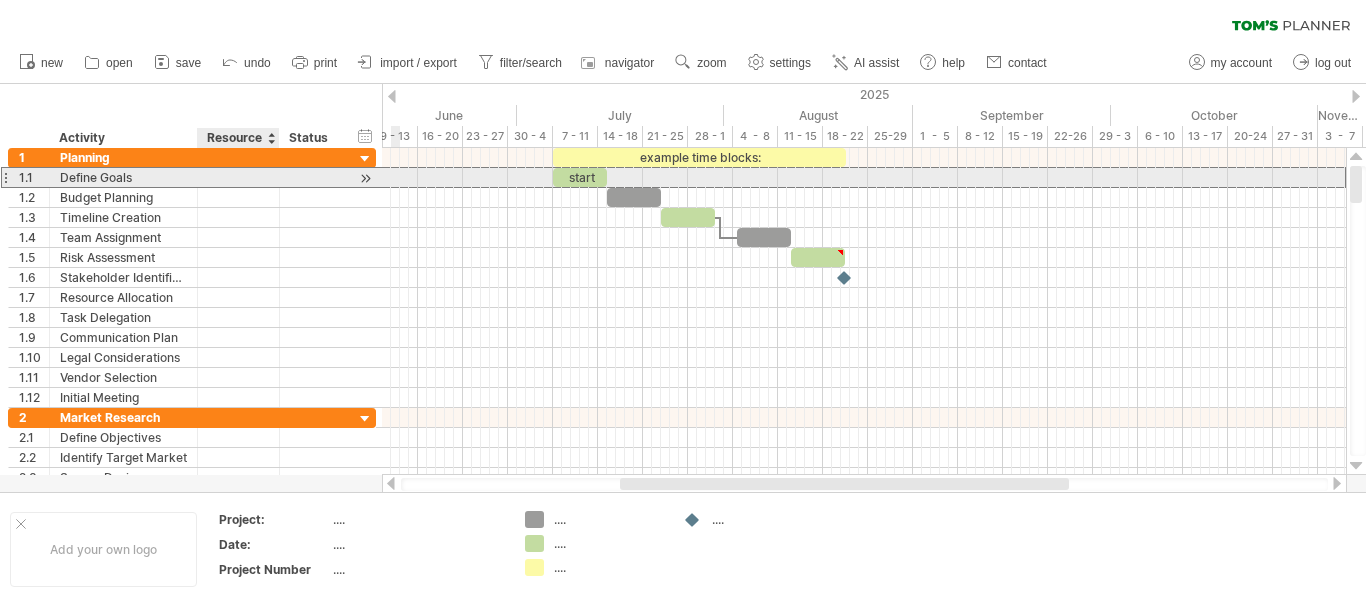 click at bounding box center (123, 177) 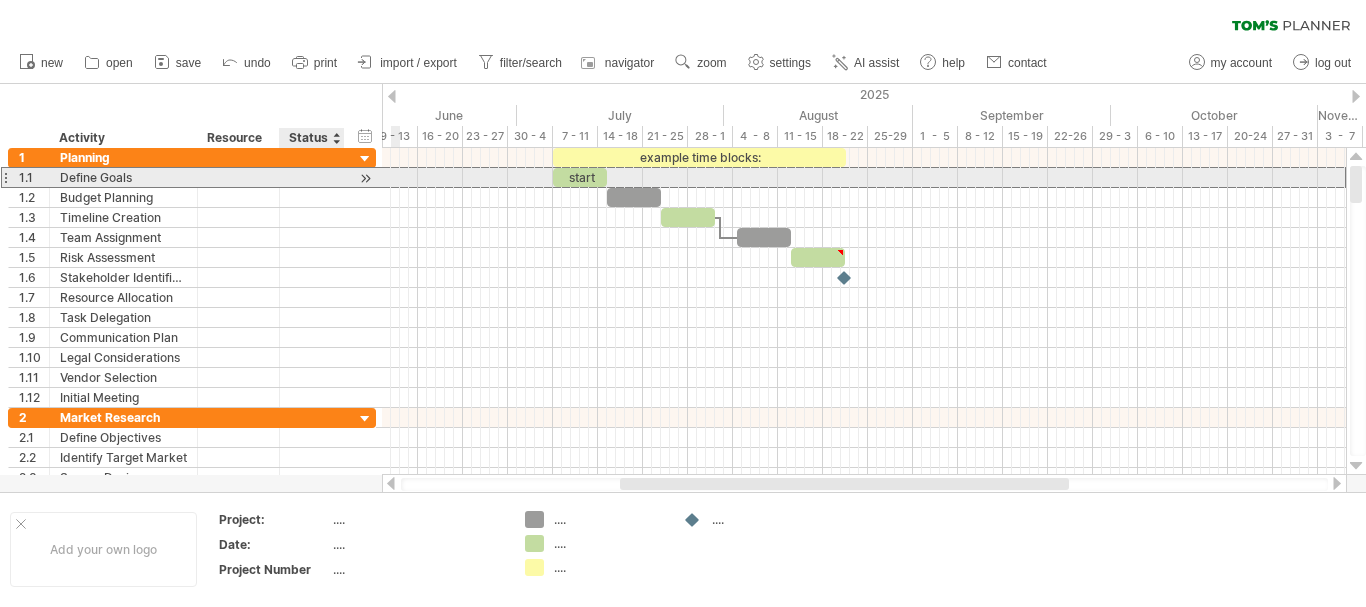 click at bounding box center (123, 177) 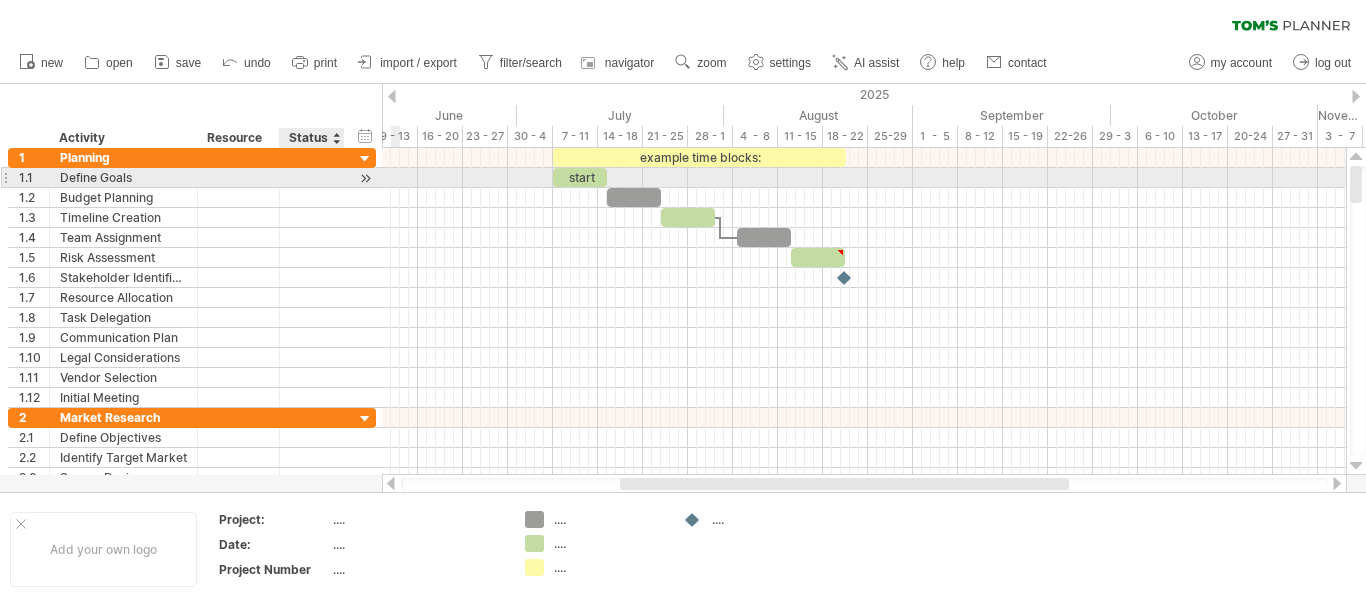 click at bounding box center (365, 178) 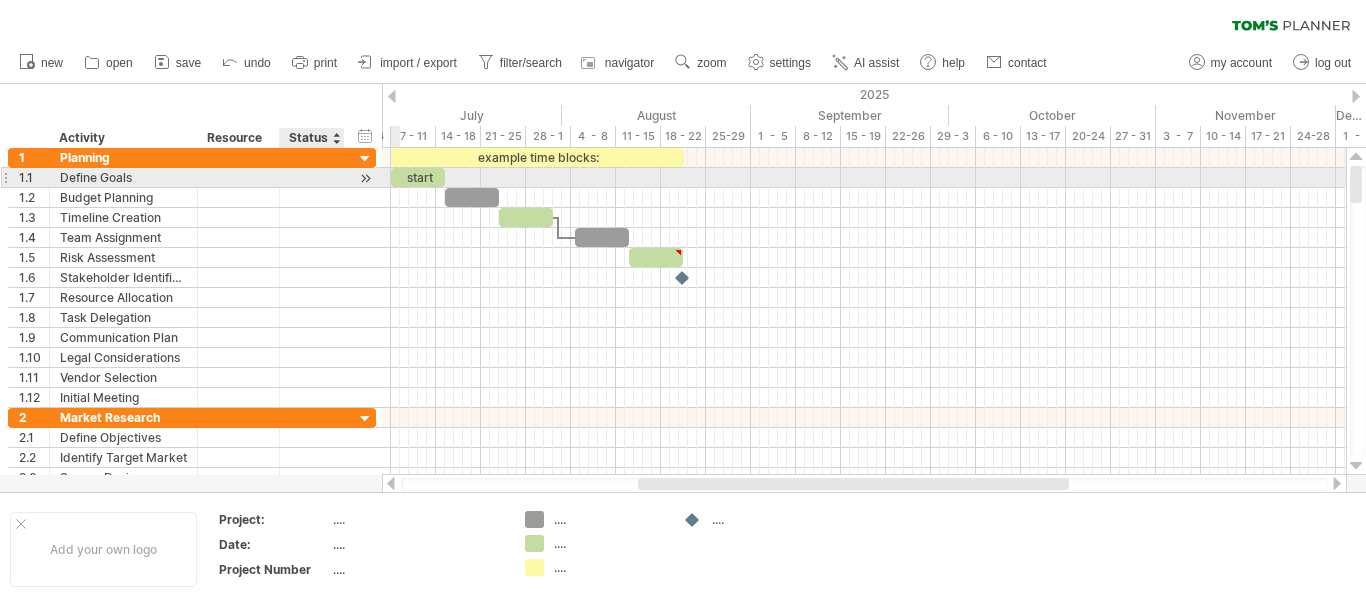 click at bounding box center (365, 178) 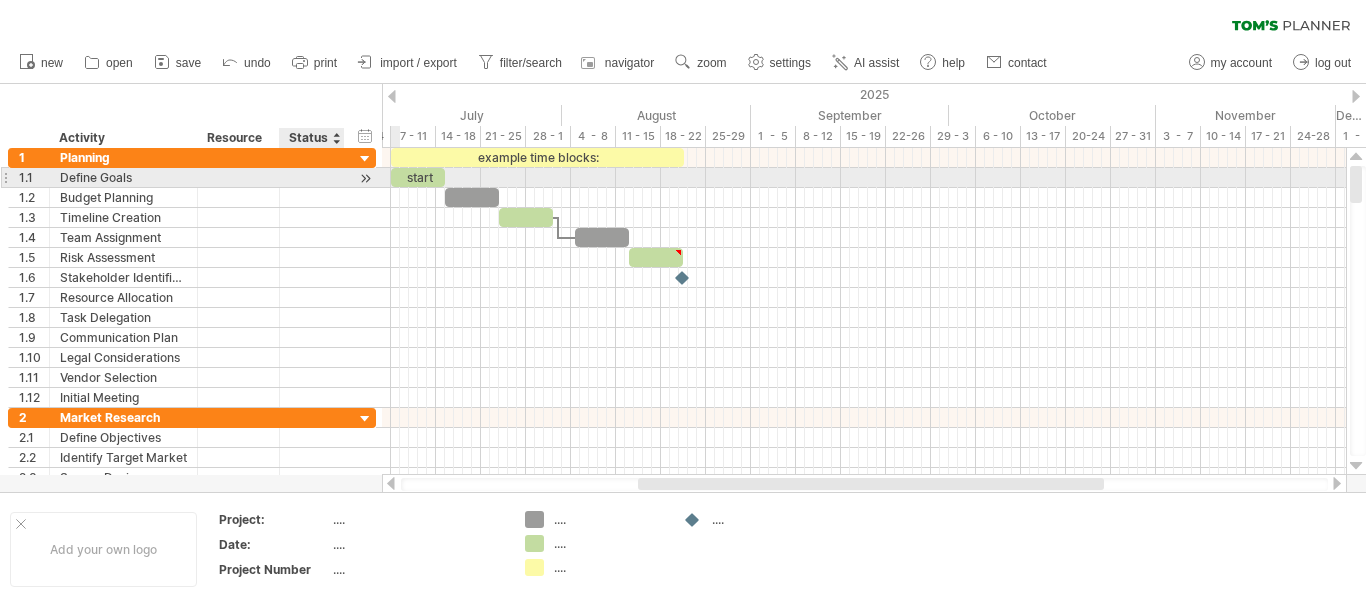 click at bounding box center [195, 178] 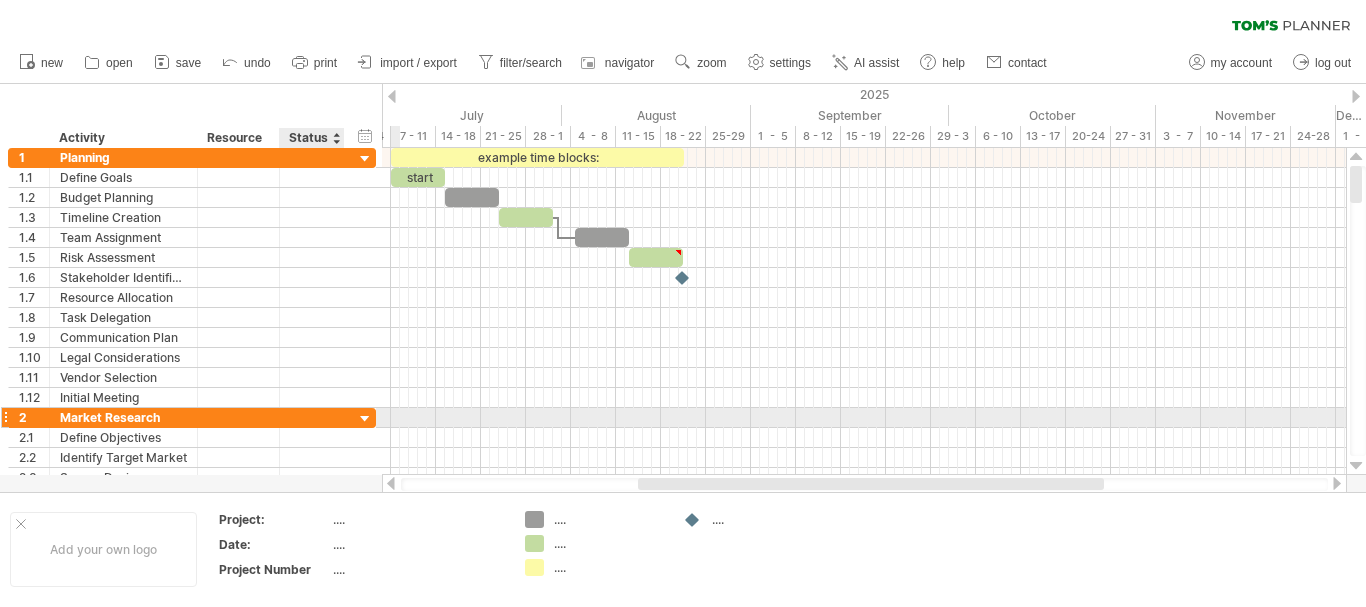 click at bounding box center (365, 419) 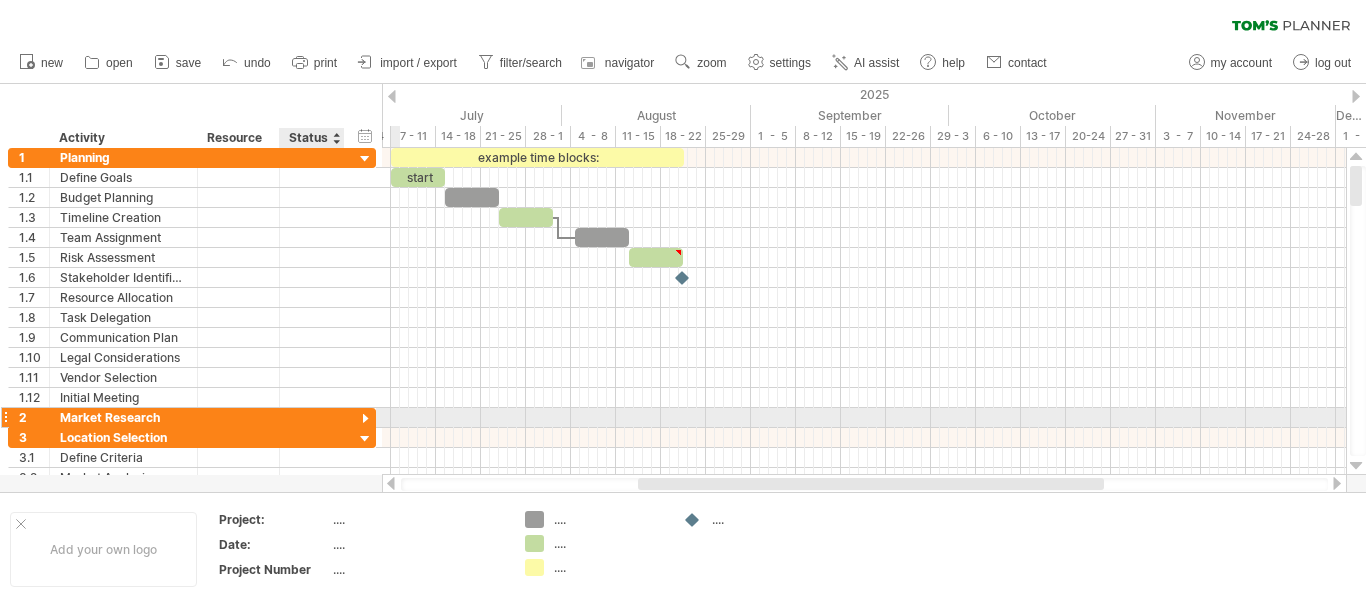 click at bounding box center (365, 419) 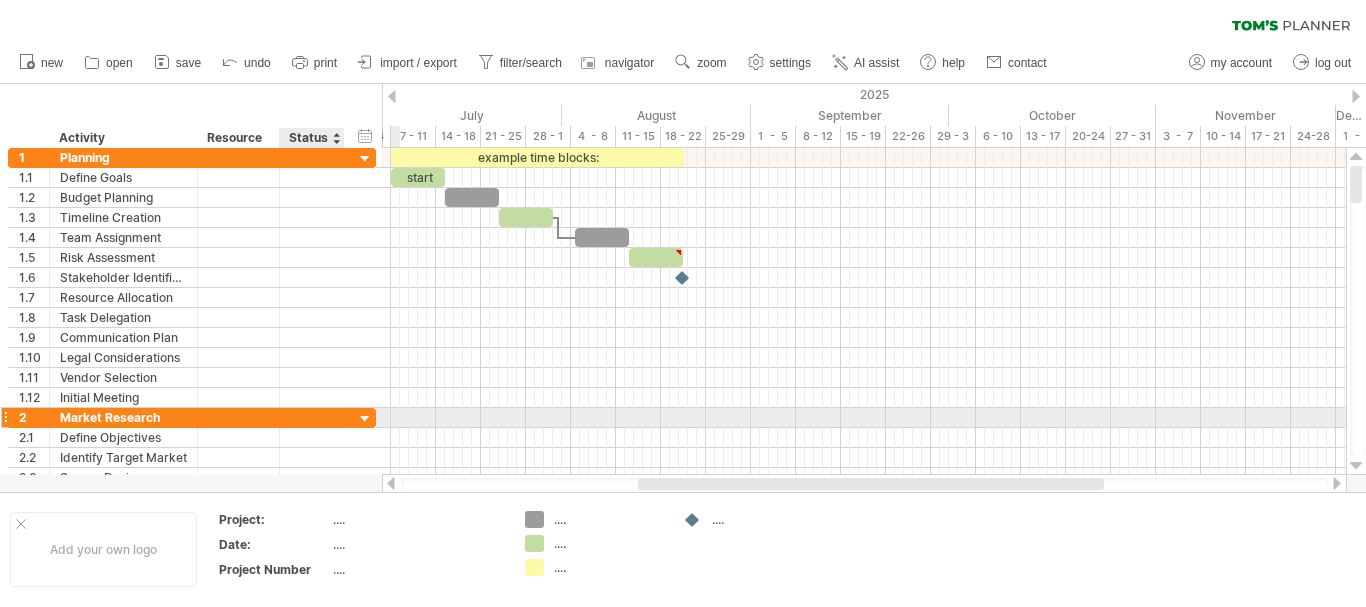 click at bounding box center [365, 419] 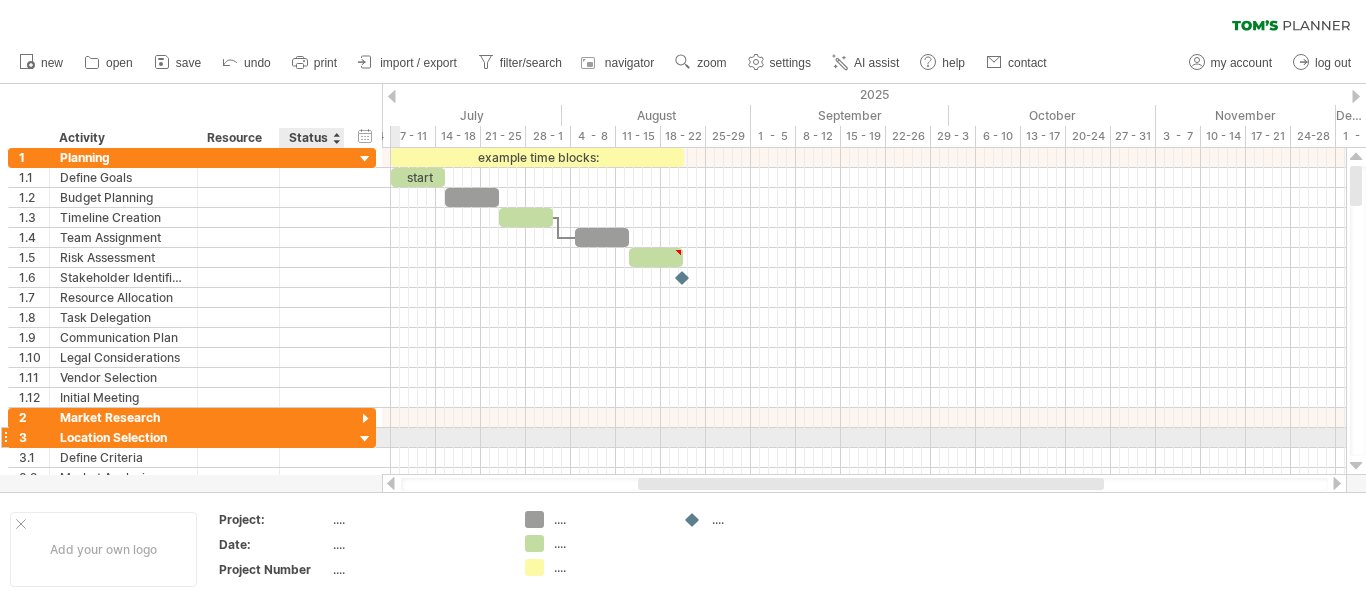 click at bounding box center (365, 439) 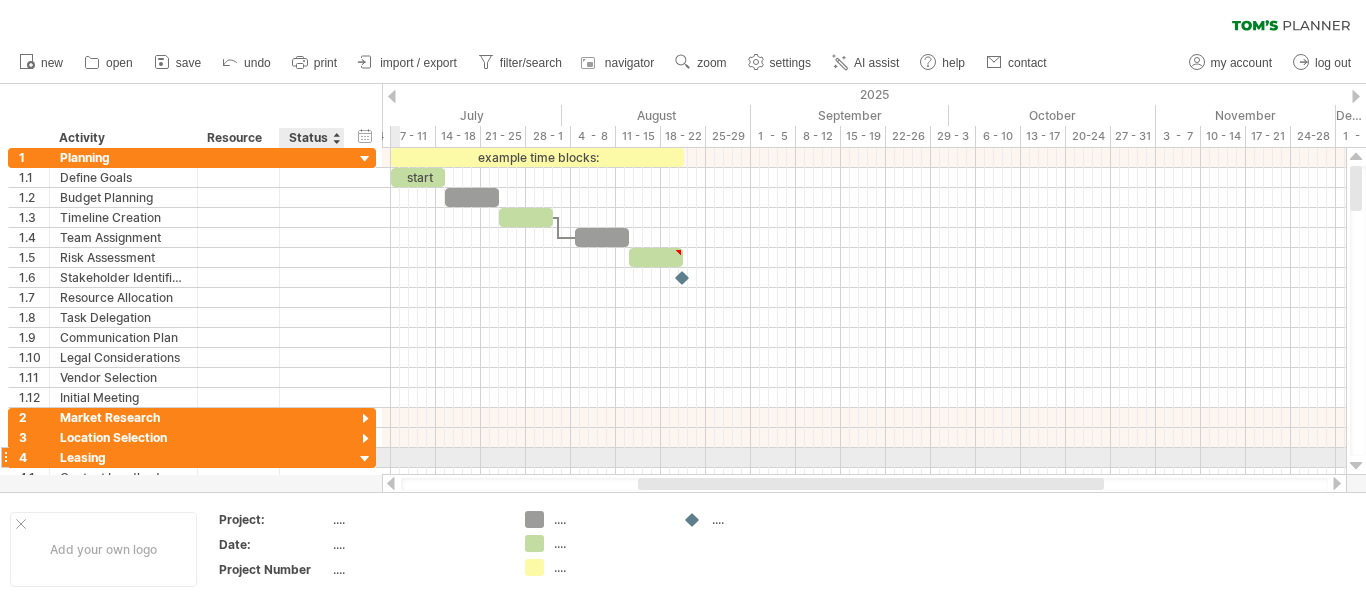 click at bounding box center [365, 459] 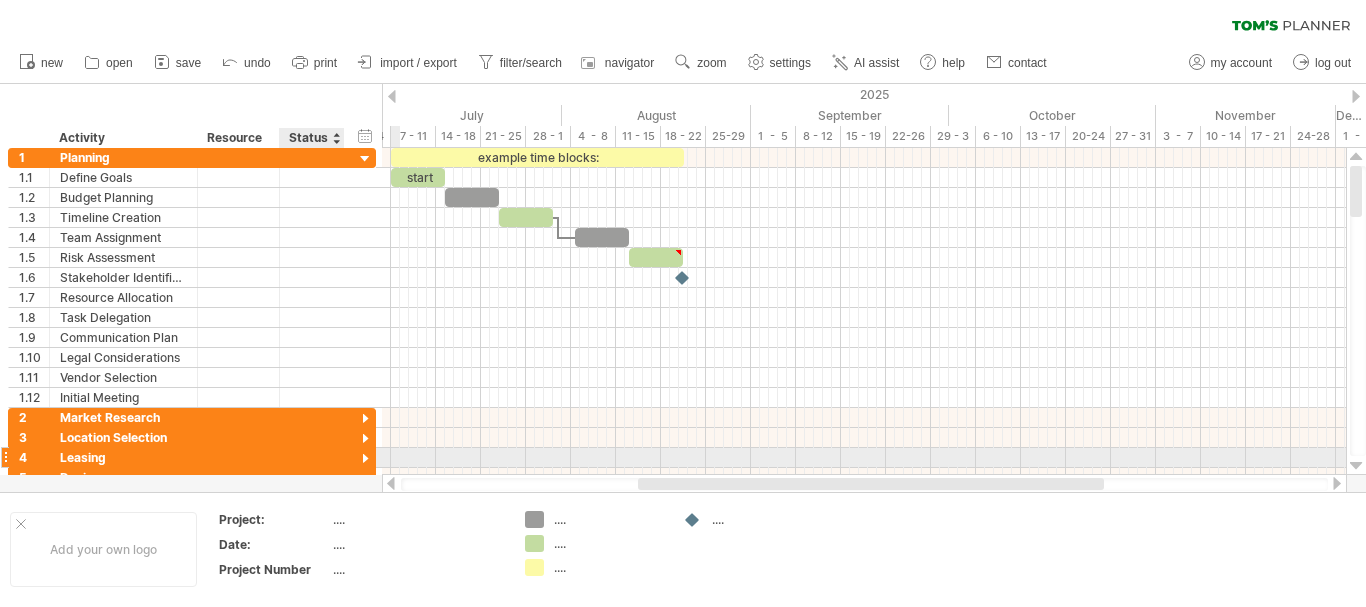 click at bounding box center (365, 459) 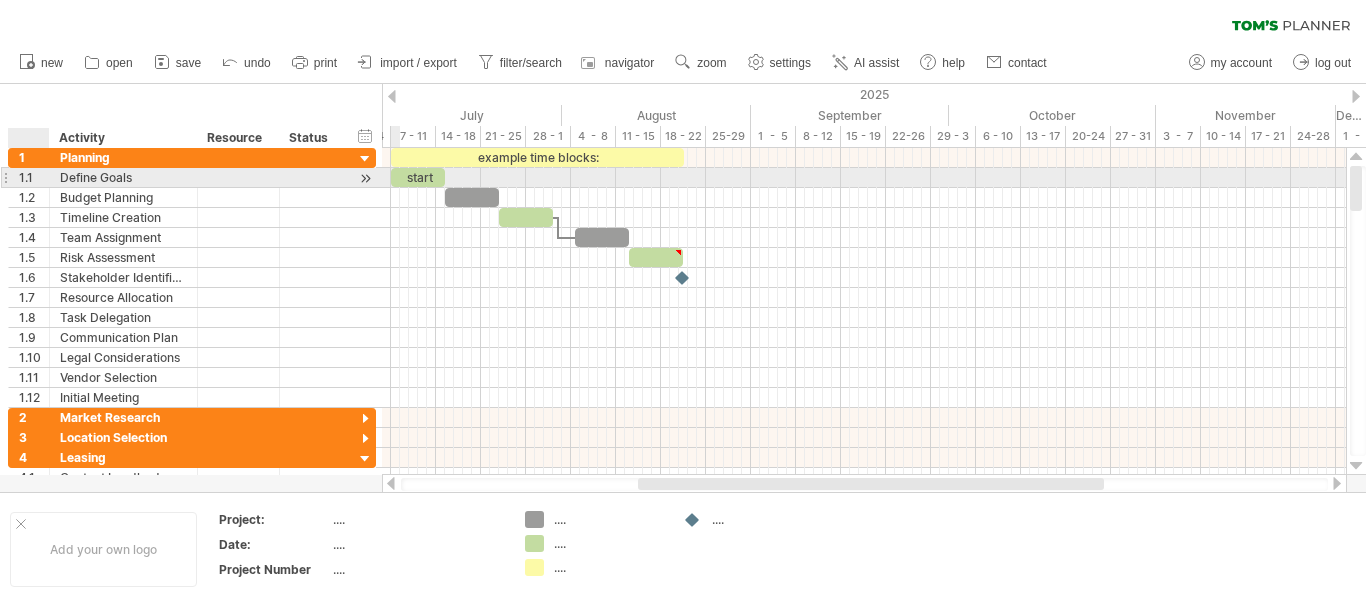 click on "1.1" at bounding box center [34, 177] 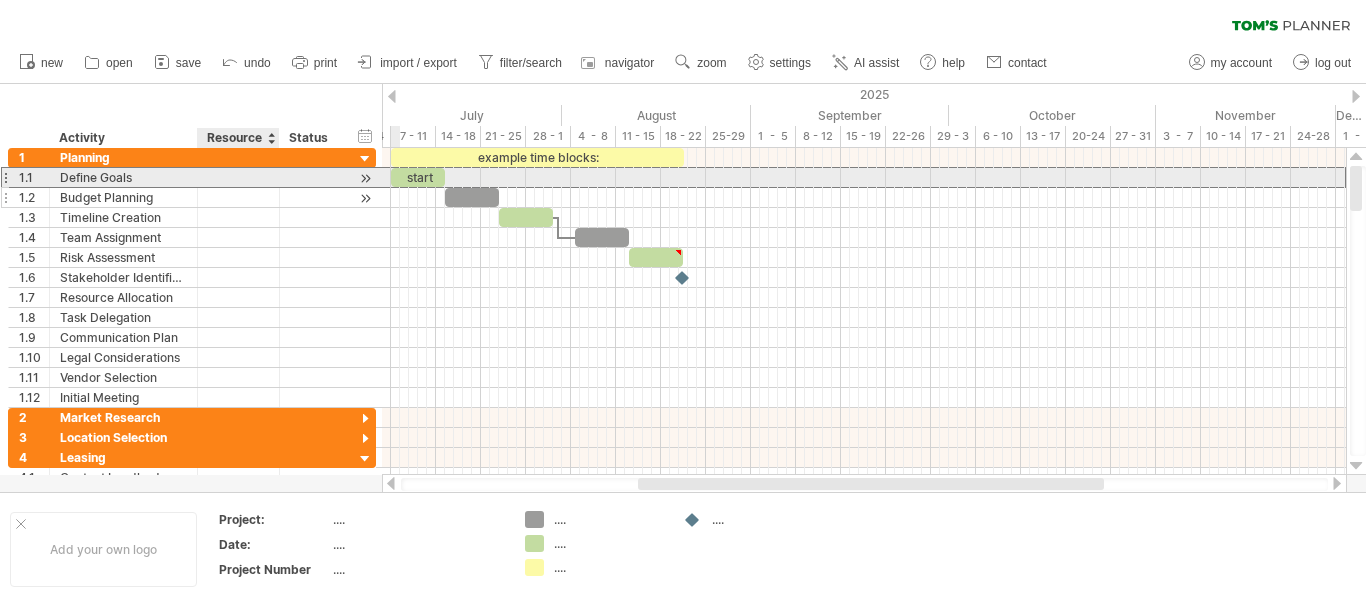 click at bounding box center [123, 197] 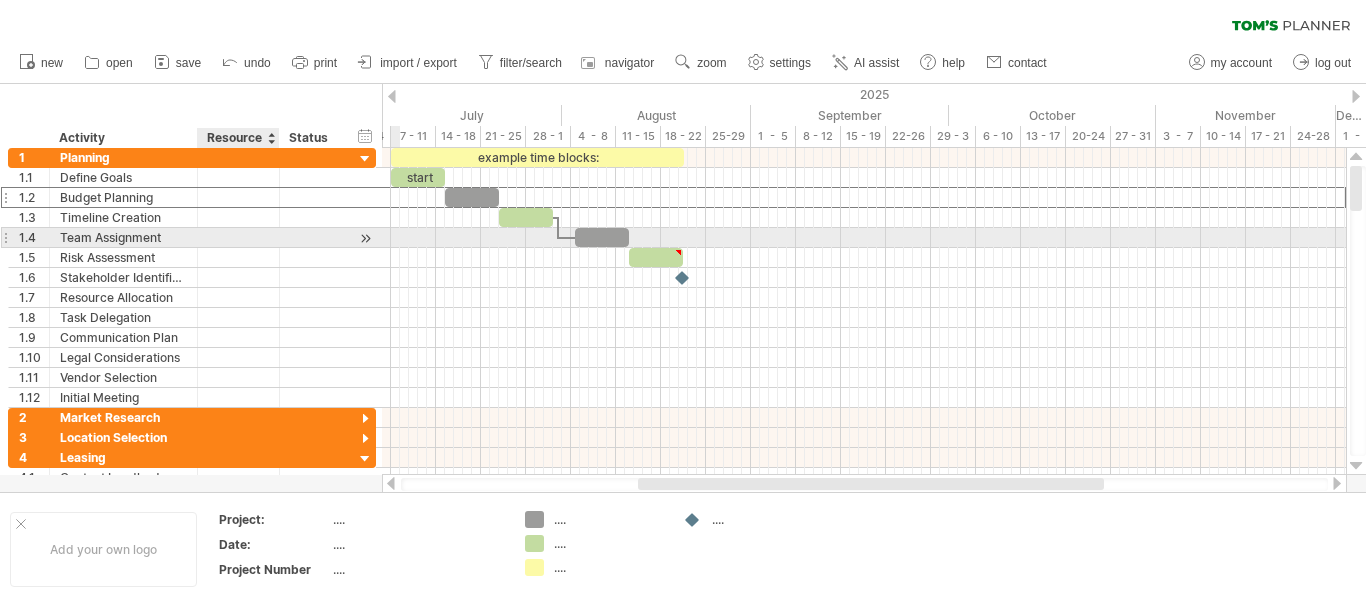 click at bounding box center (123, 237) 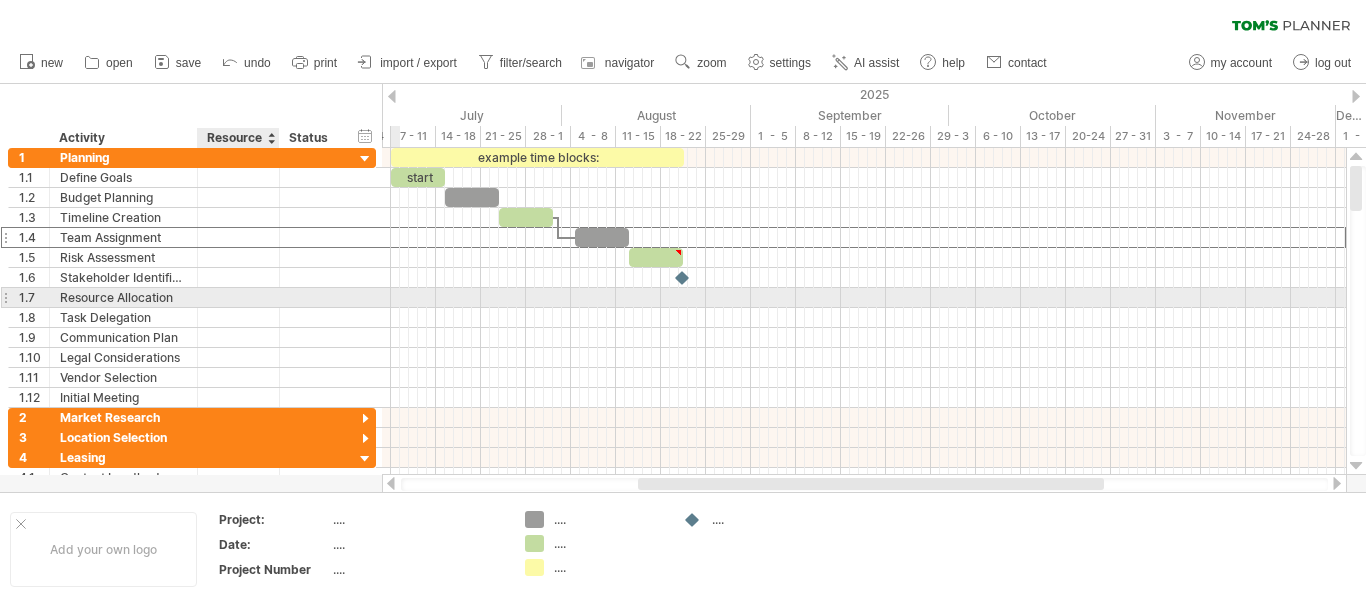 click at bounding box center [123, 297] 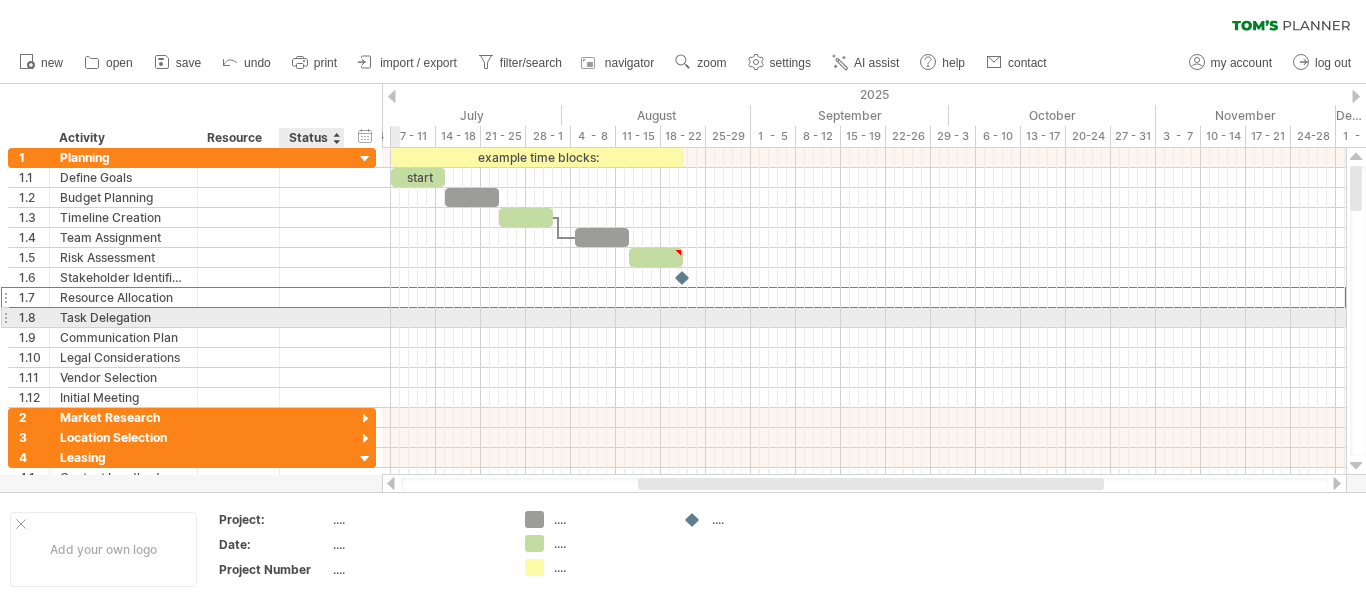 click at bounding box center (123, 297) 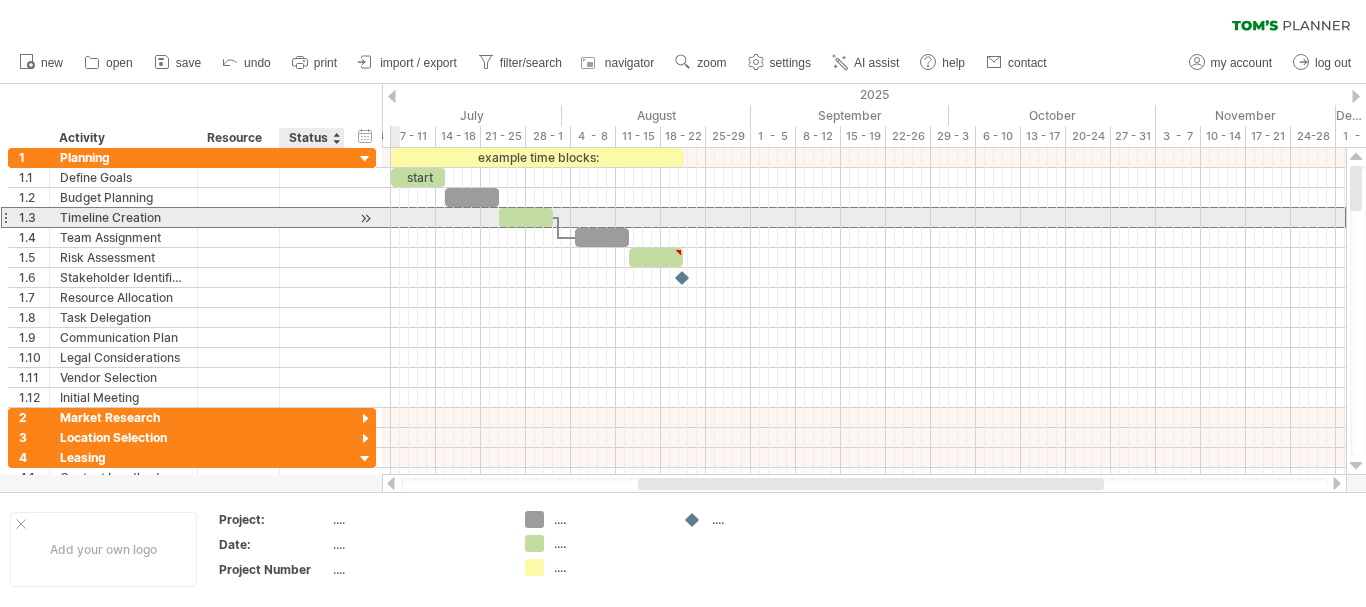 click at bounding box center [123, 217] 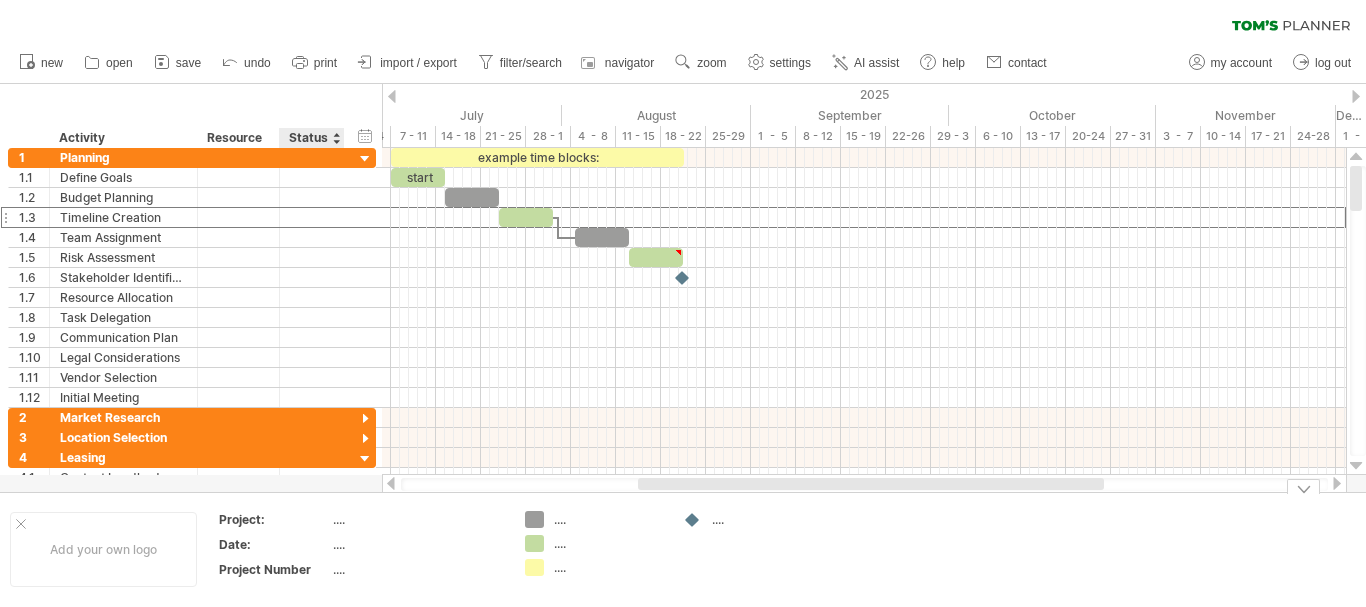 click on "...." at bounding box center [417, 519] 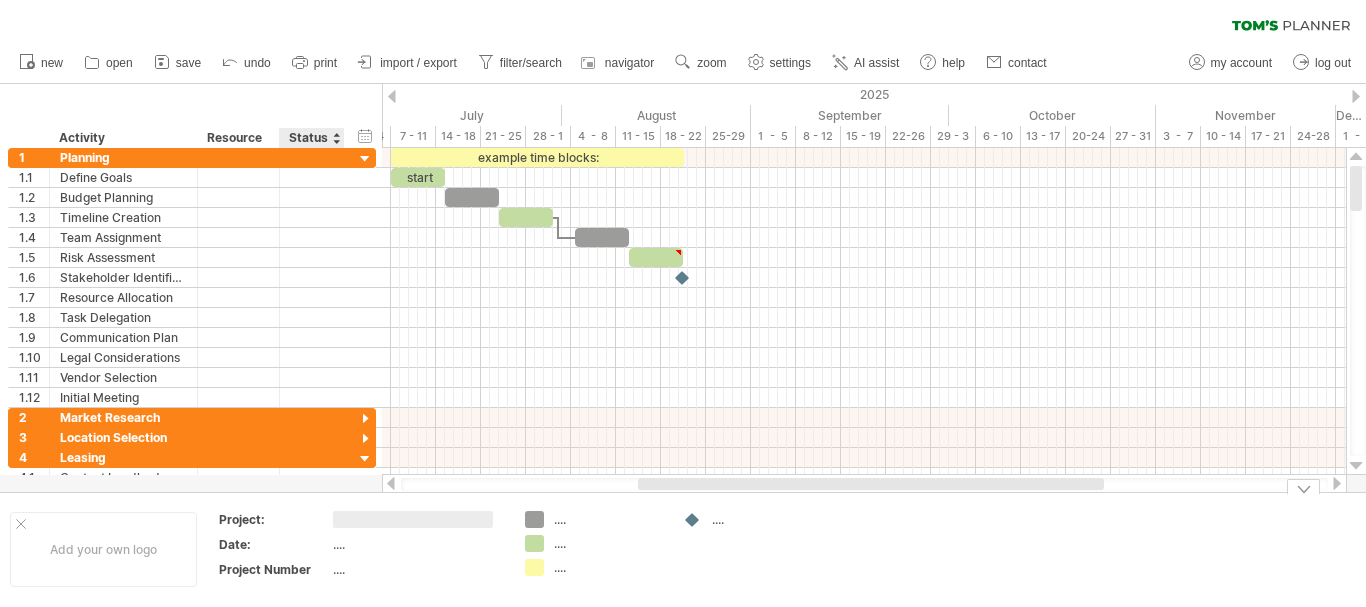click on "...." at bounding box center [417, 544] 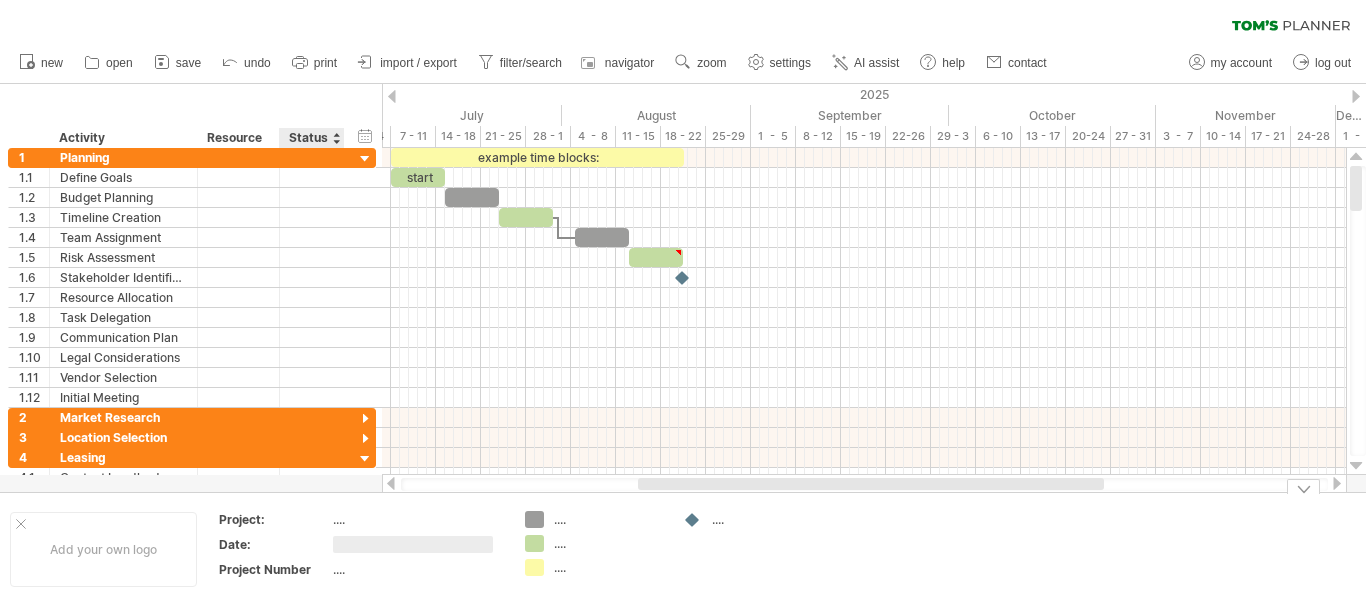 click on "...." at bounding box center [417, 519] 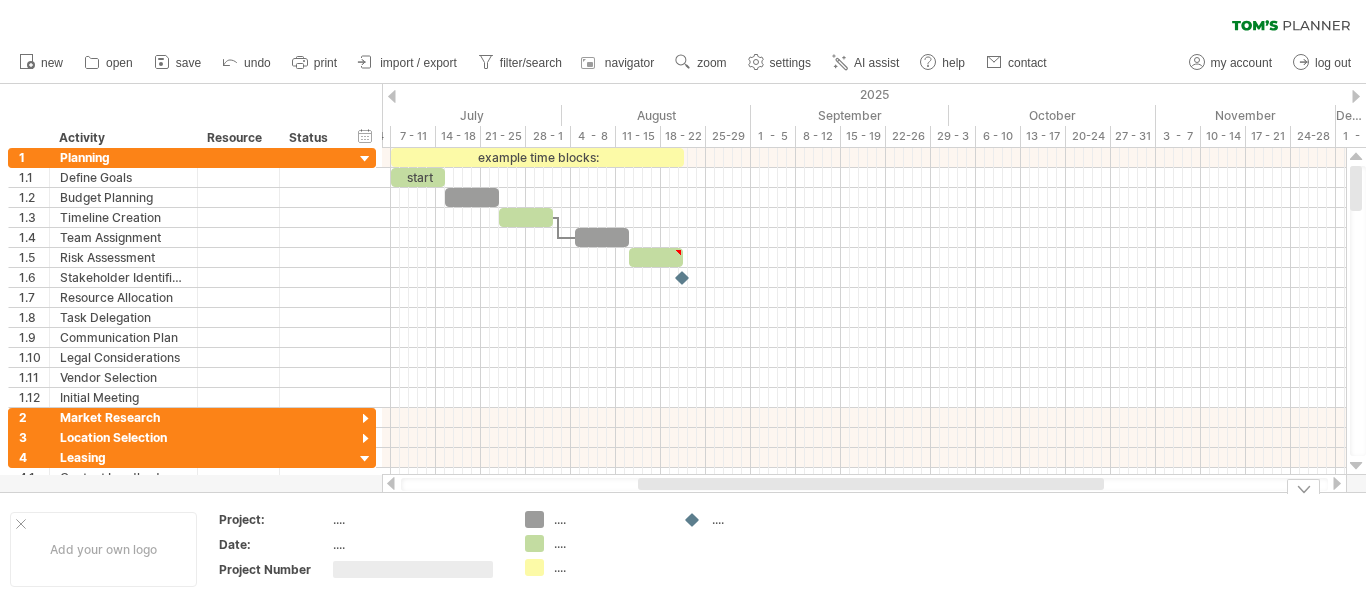 click on "...." at bounding box center [594, 519] 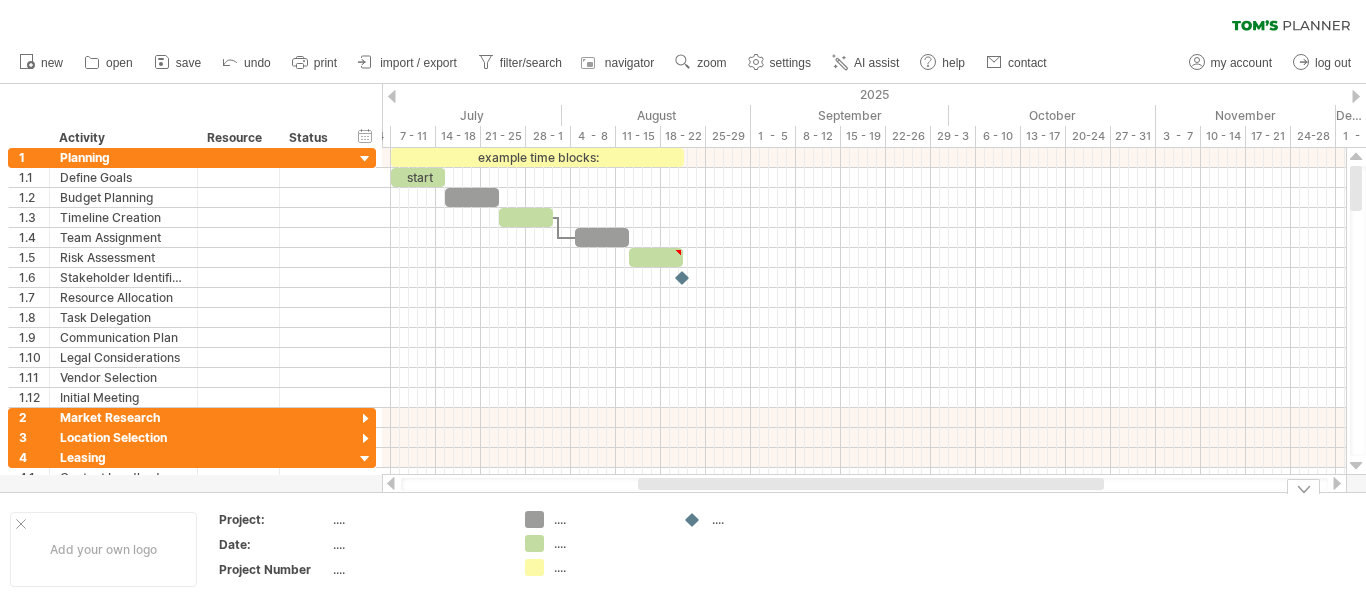 click on "...." at bounding box center [608, 519] 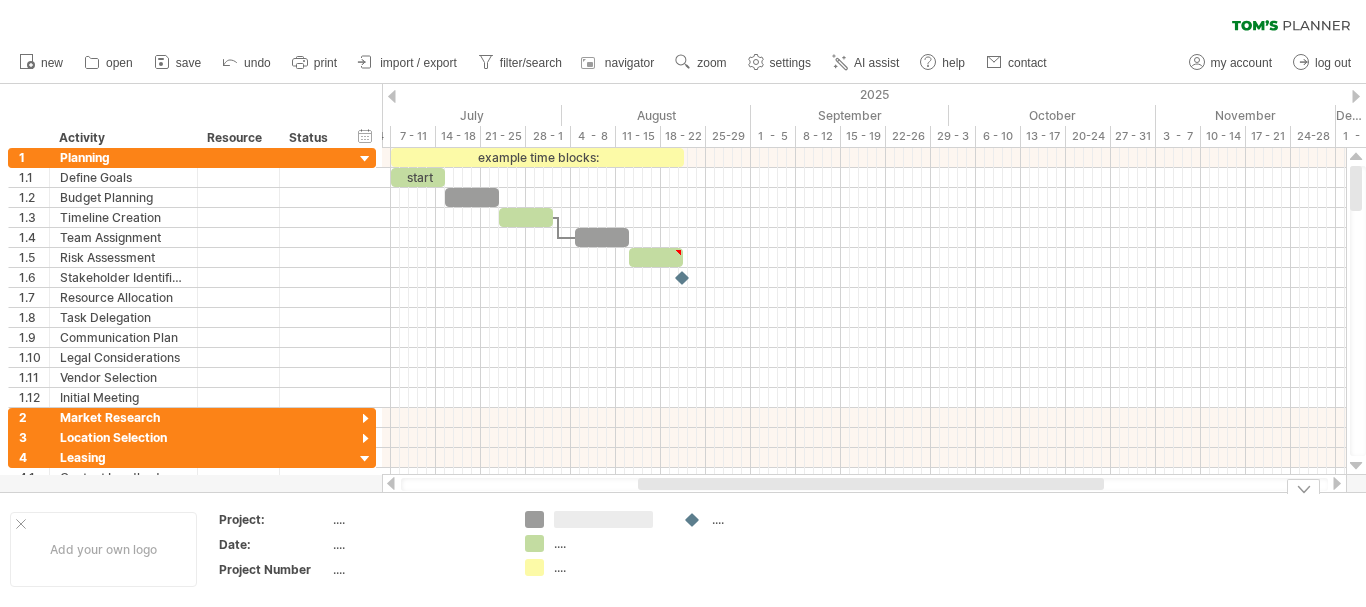 click at bounding box center (603, 519) 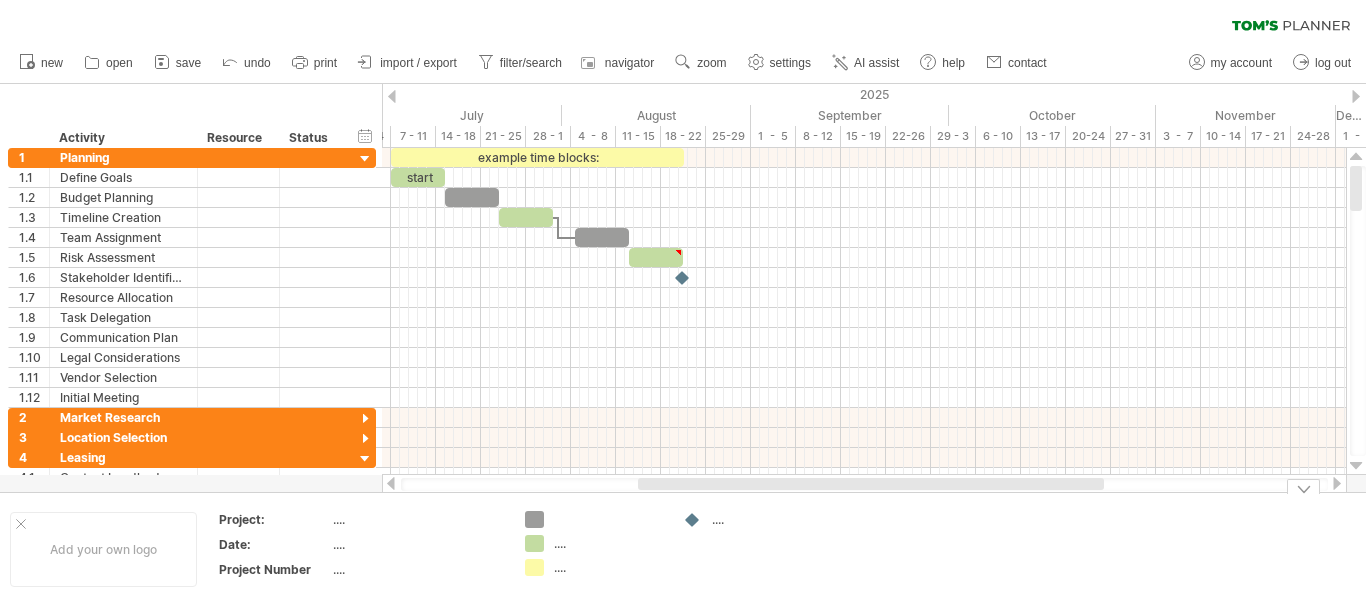 click on "...." at bounding box center (608, 519) 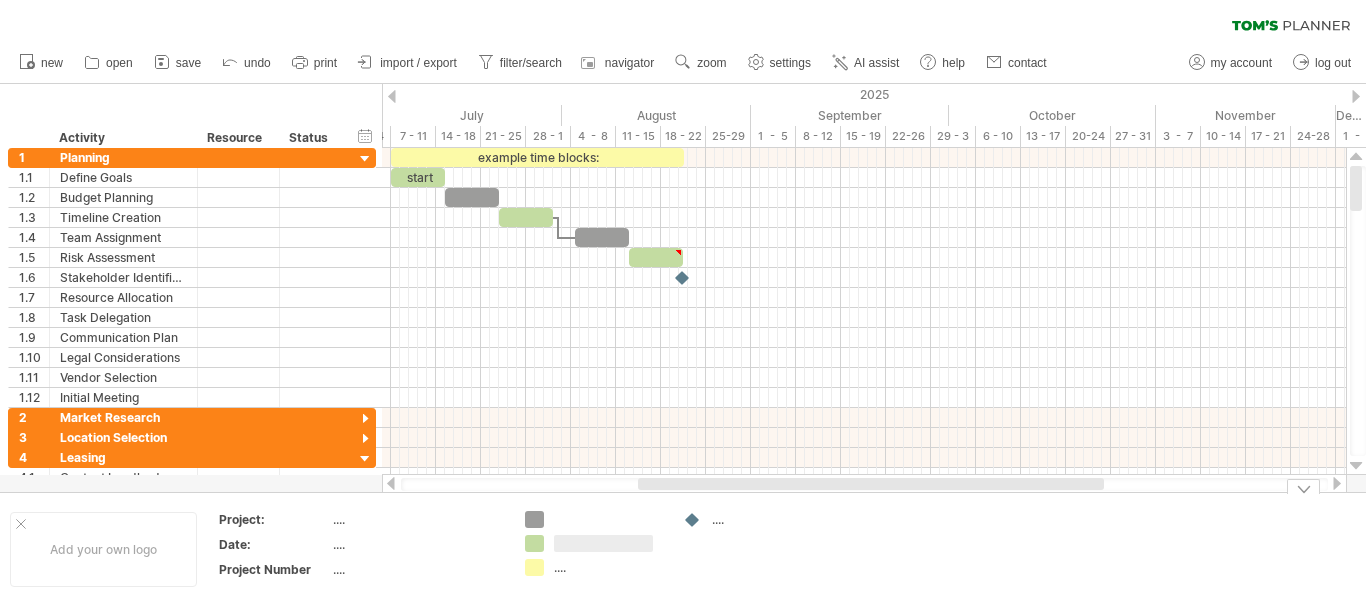 click on "...." at bounding box center [608, 519] 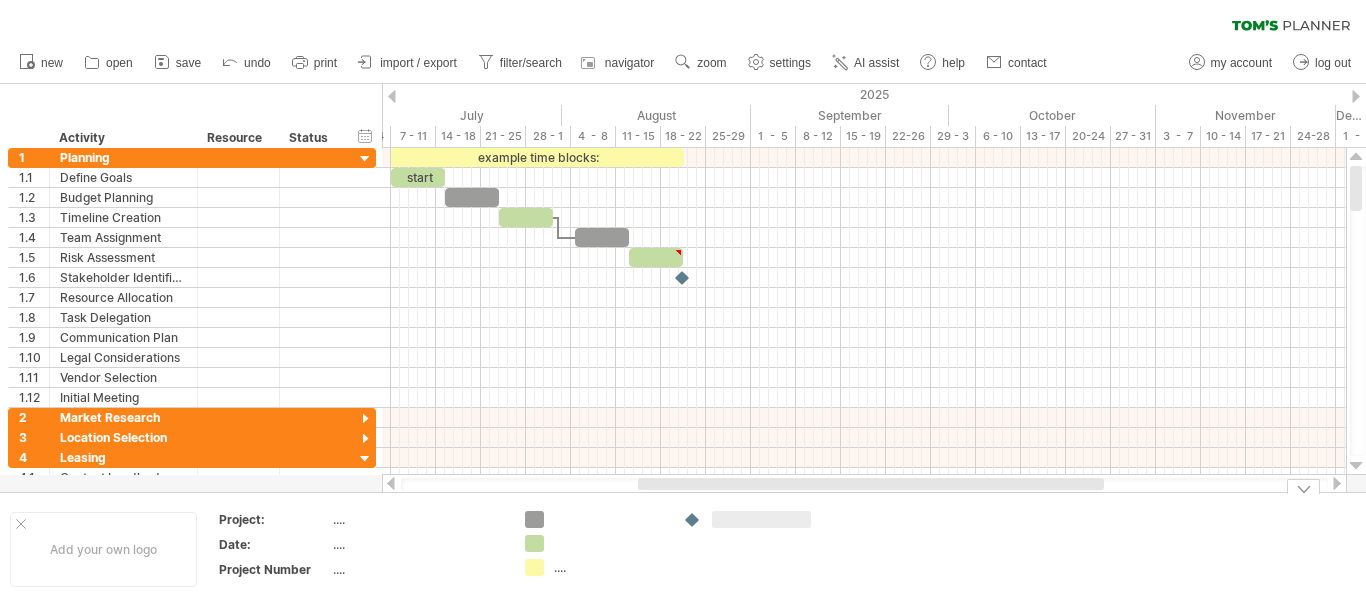 click at bounding box center (608, 519) 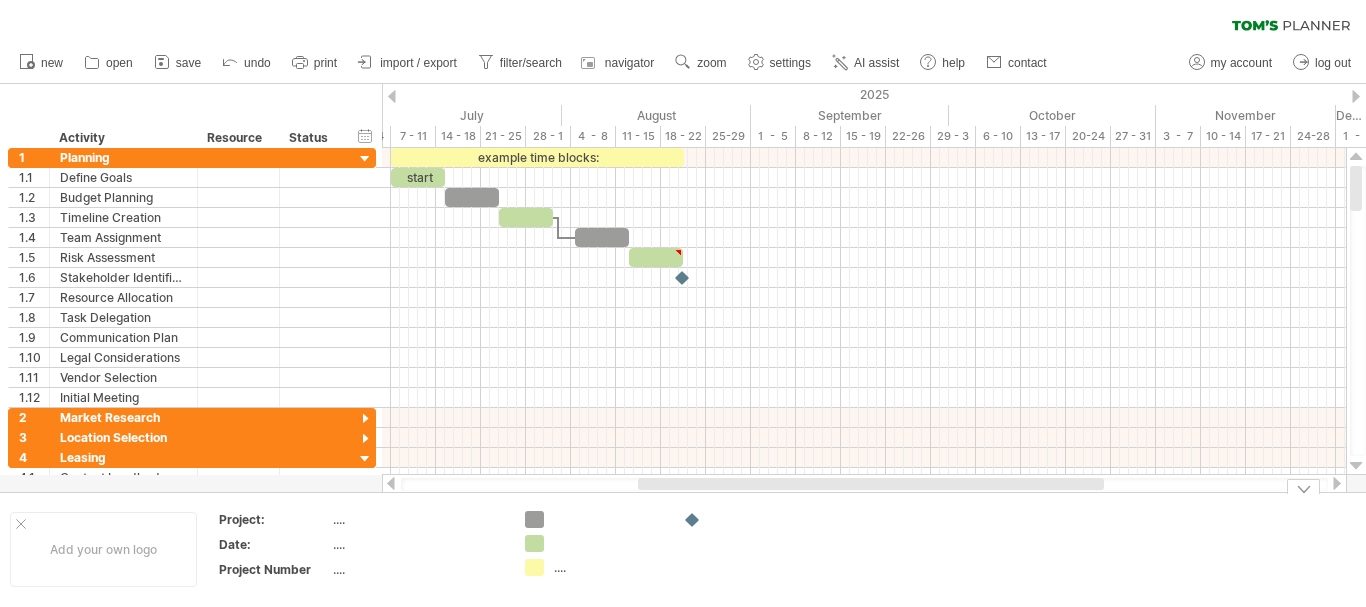 click at bounding box center (608, 519) 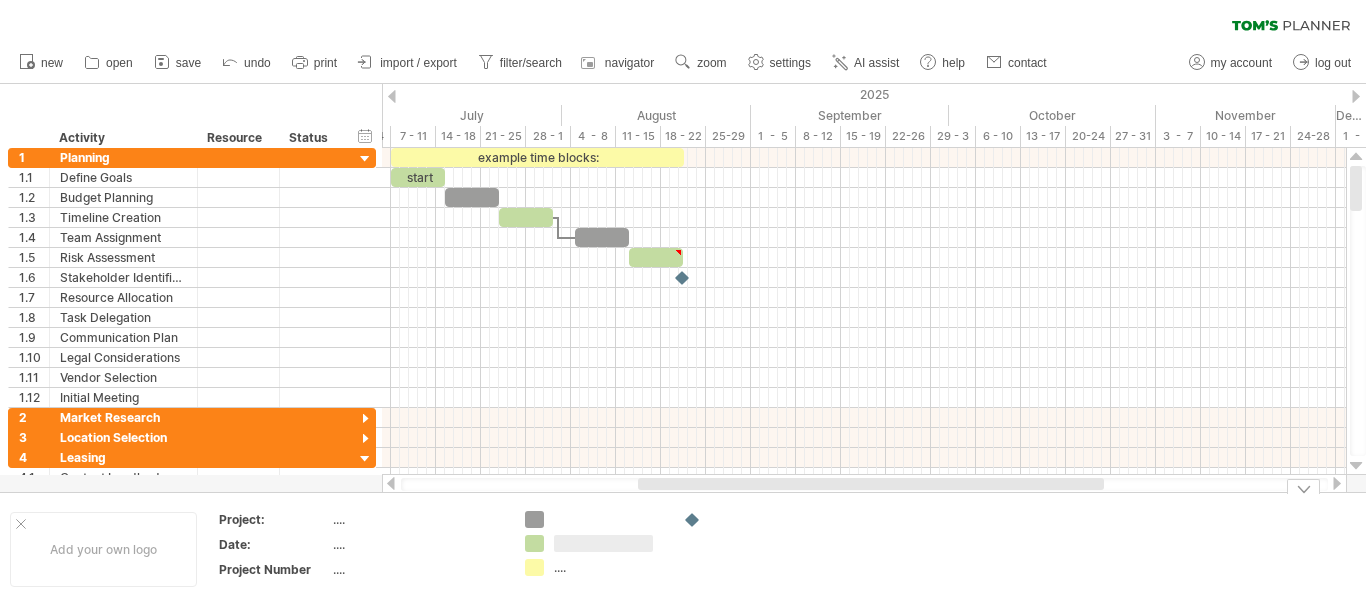 click on "...." at bounding box center (608, 519) 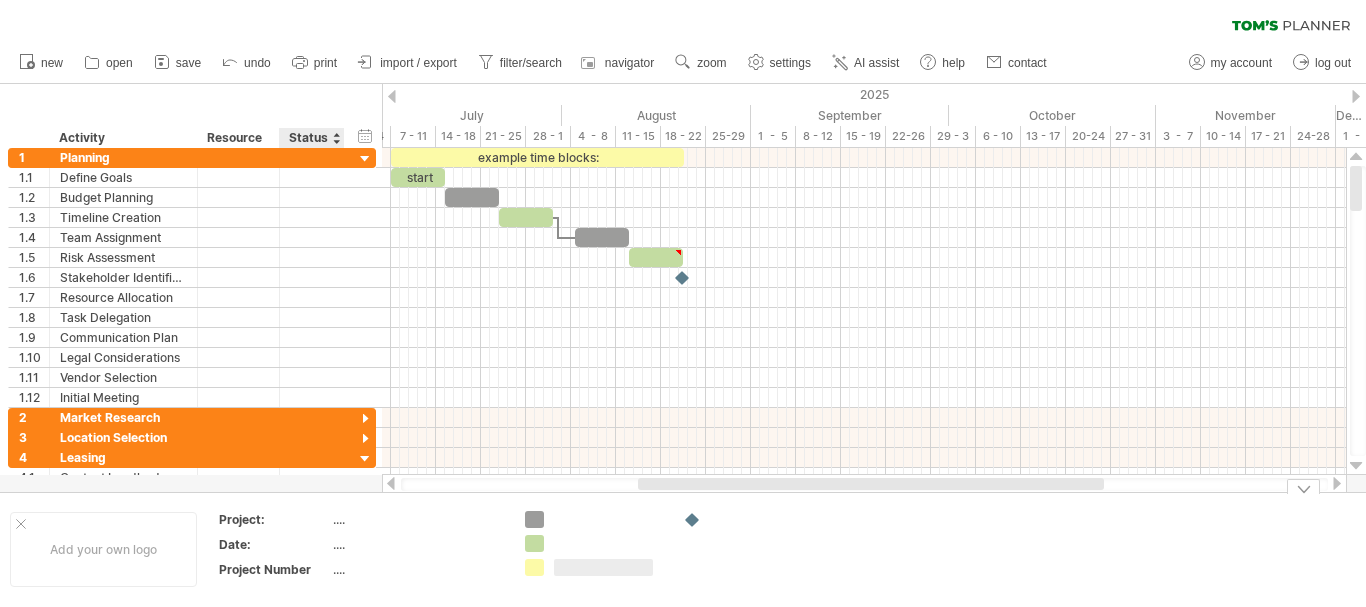 click on "...." at bounding box center (417, 519) 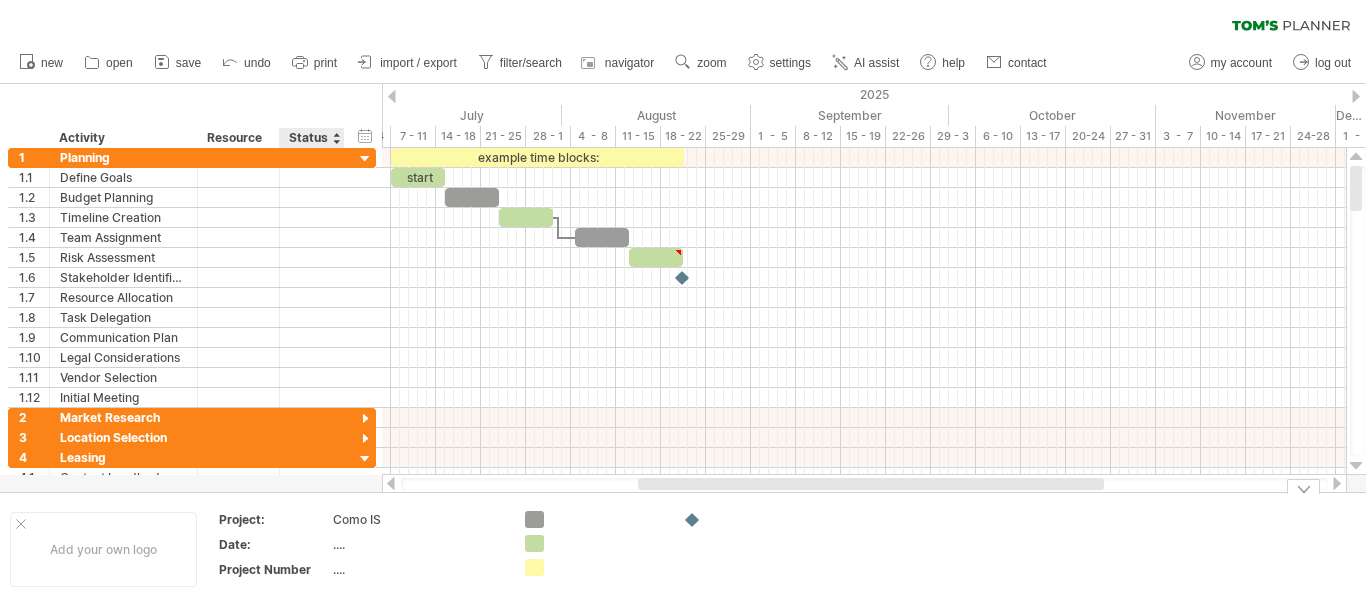 click on "...." at bounding box center [417, 519] 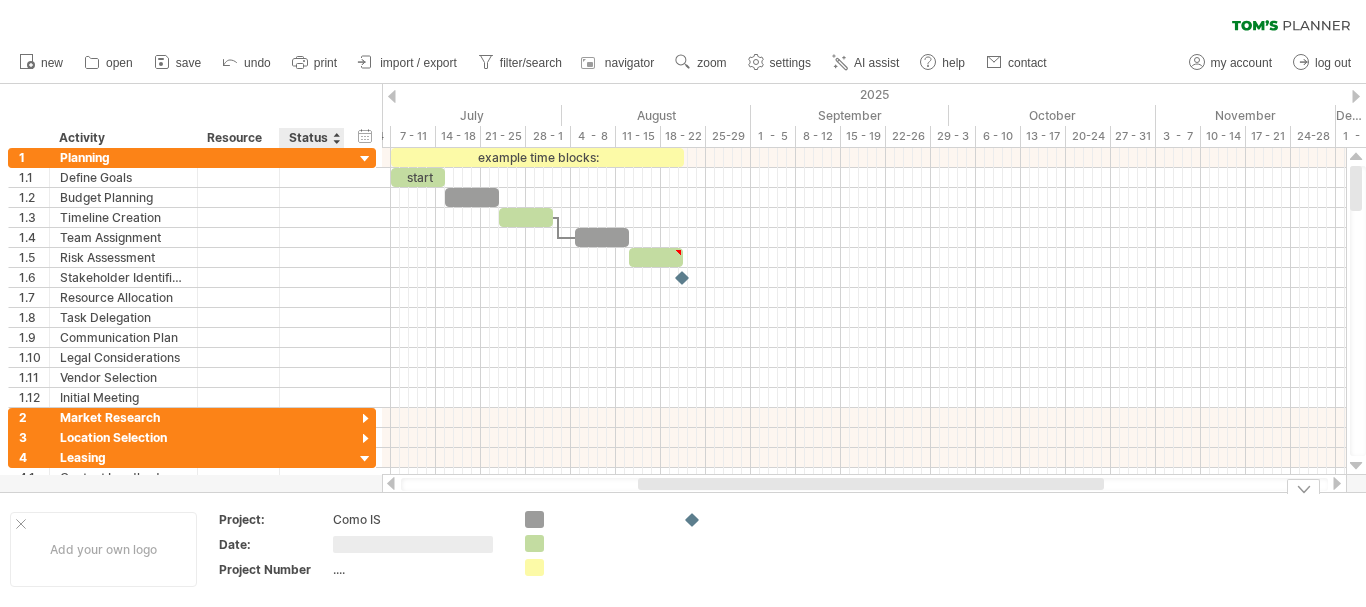 click on "...." at bounding box center (417, 519) 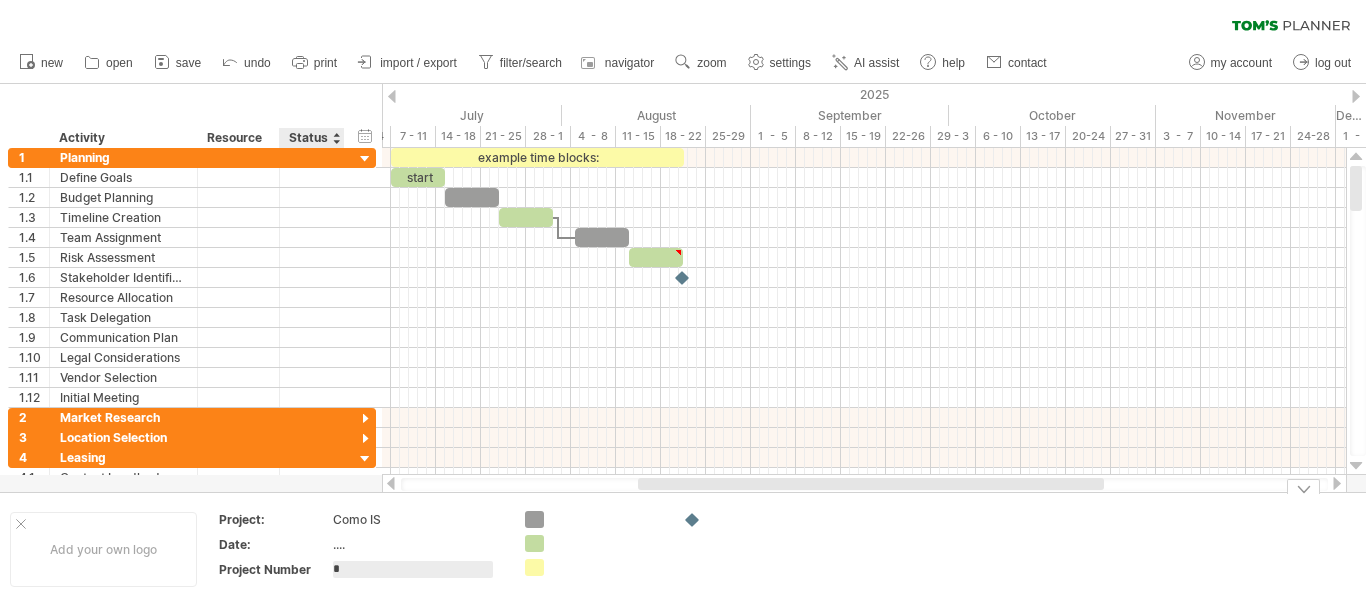 click on "...." at bounding box center (417, 519) 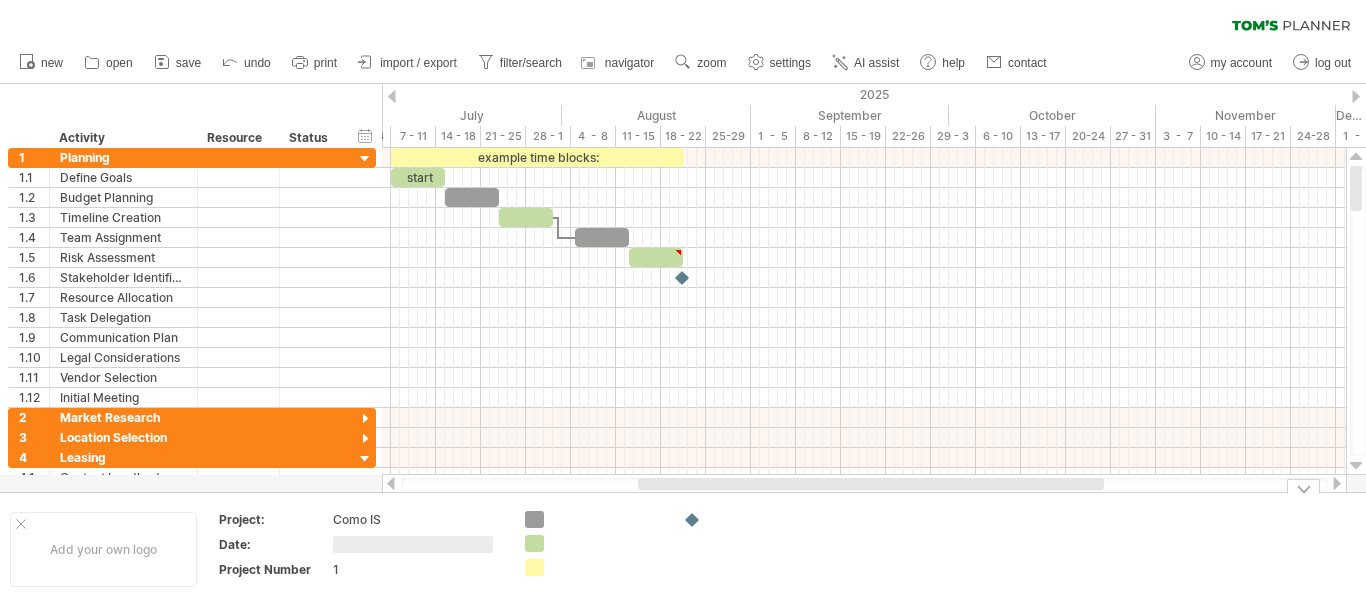 click at bounding box center [608, 519] 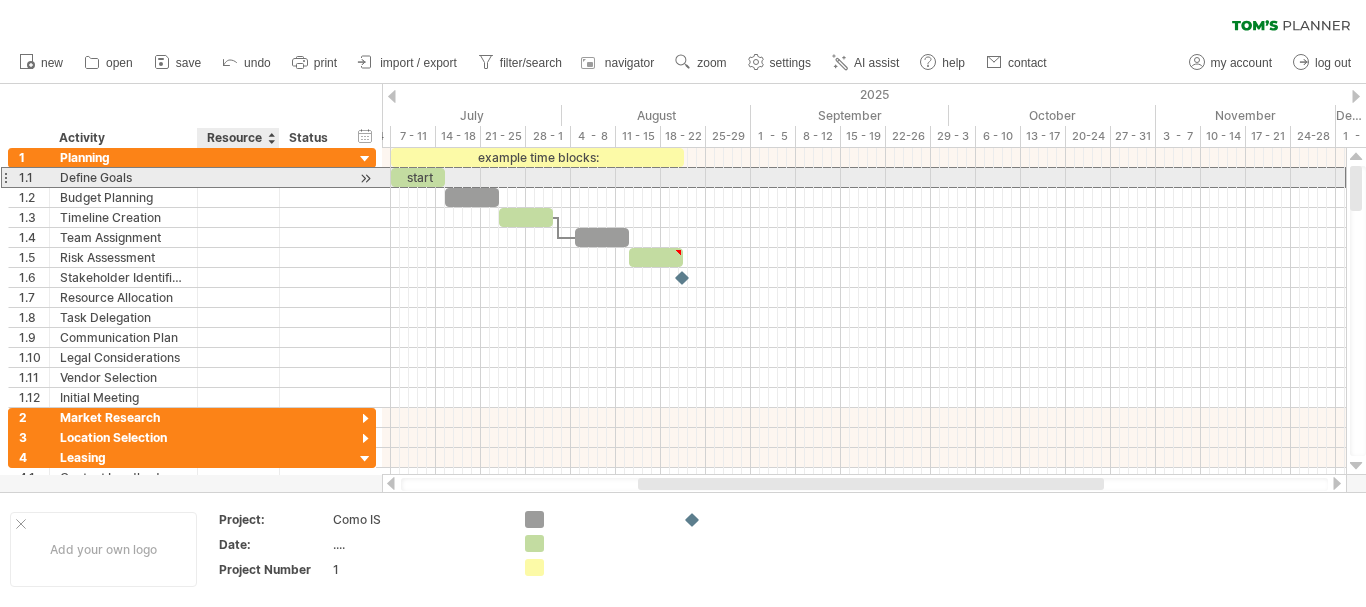 click at bounding box center [123, 177] 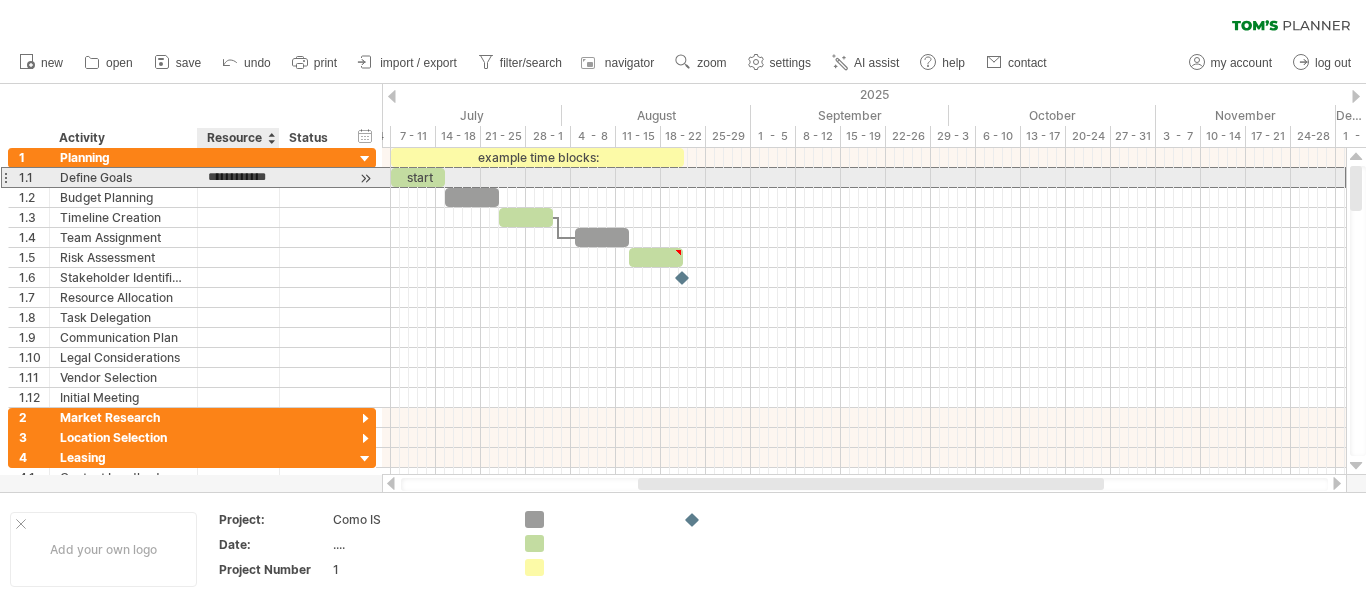 type on "**********" 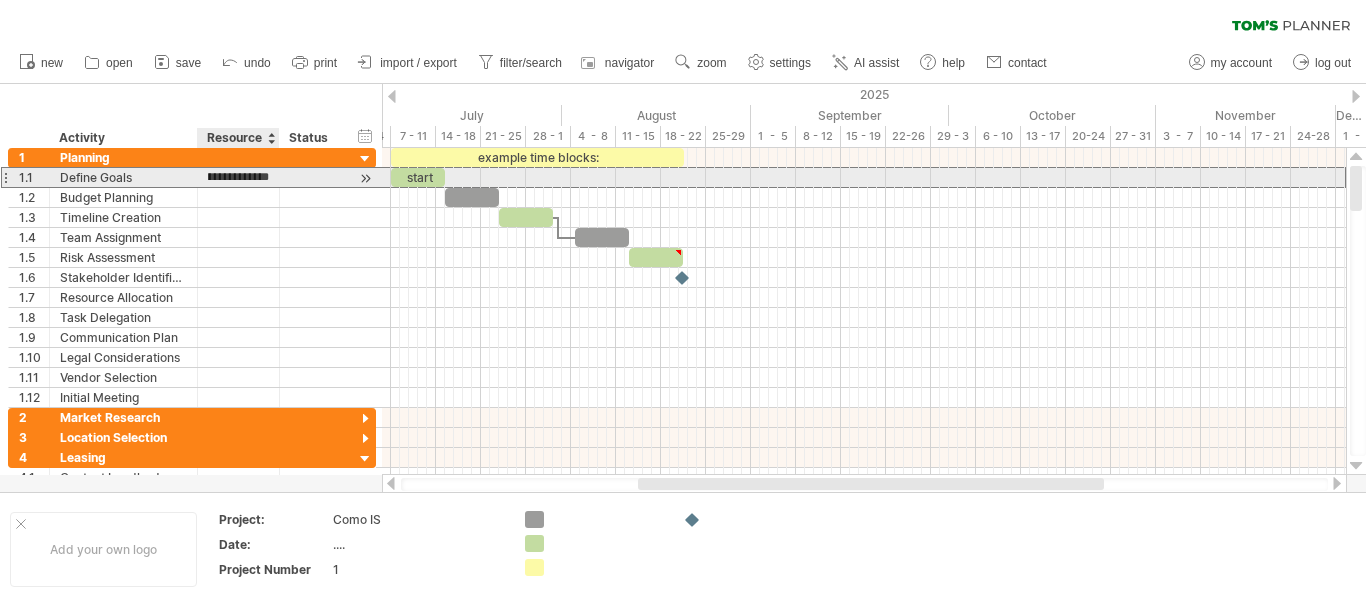 scroll, scrollTop: 0, scrollLeft: 42, axis: horizontal 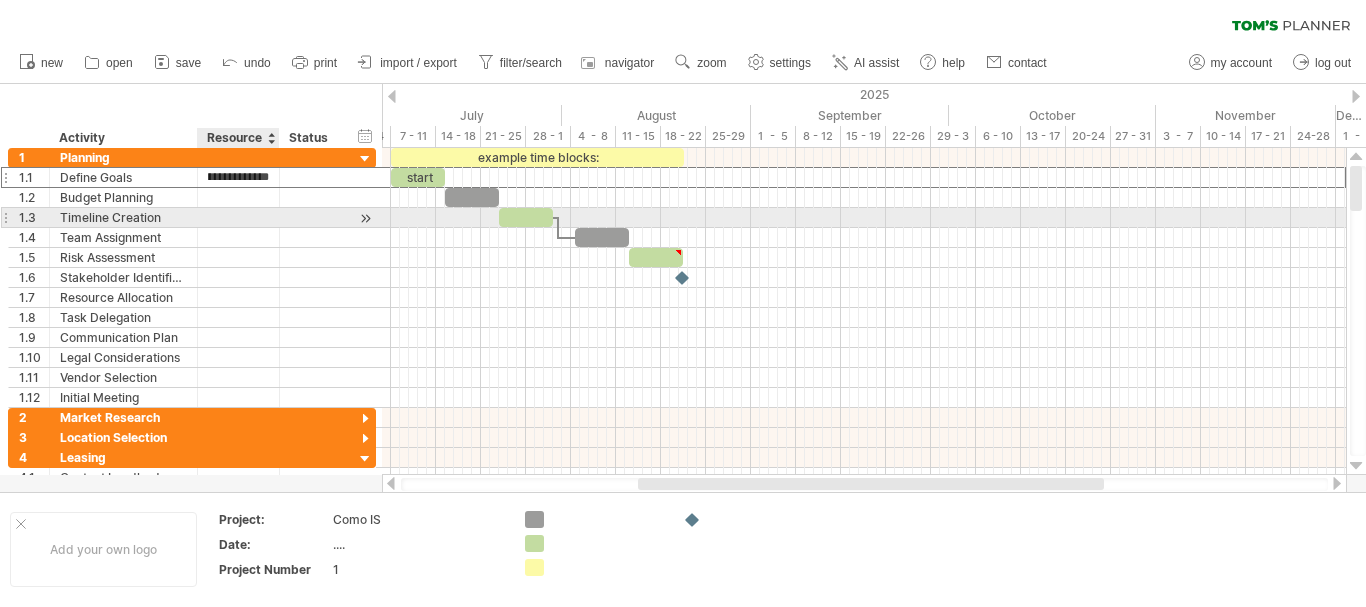 click at bounding box center [123, 217] 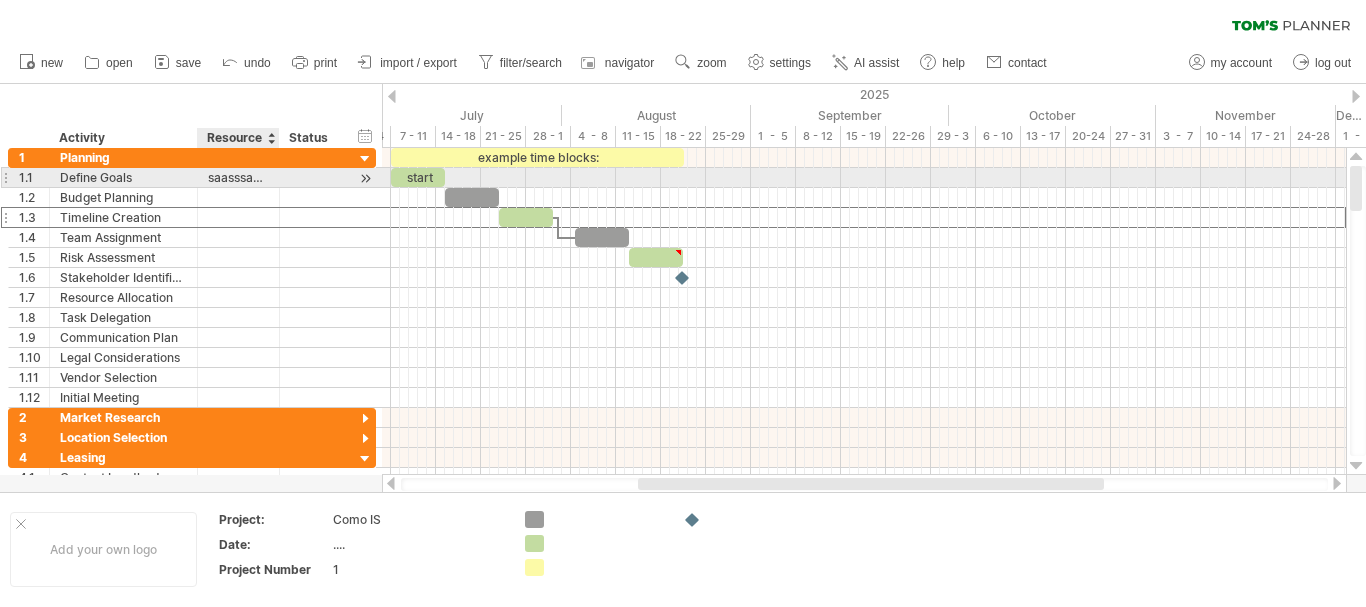 click on "saasssagagagaga" at bounding box center (123, 177) 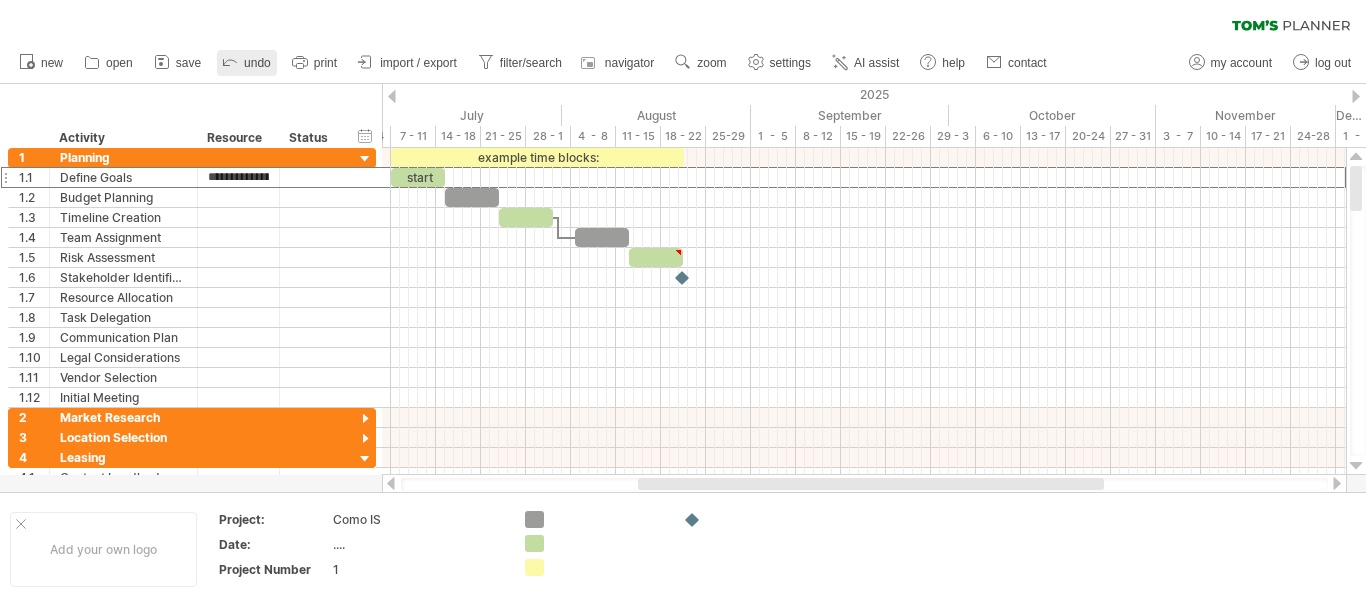 click on "undo" at bounding box center (257, 63) 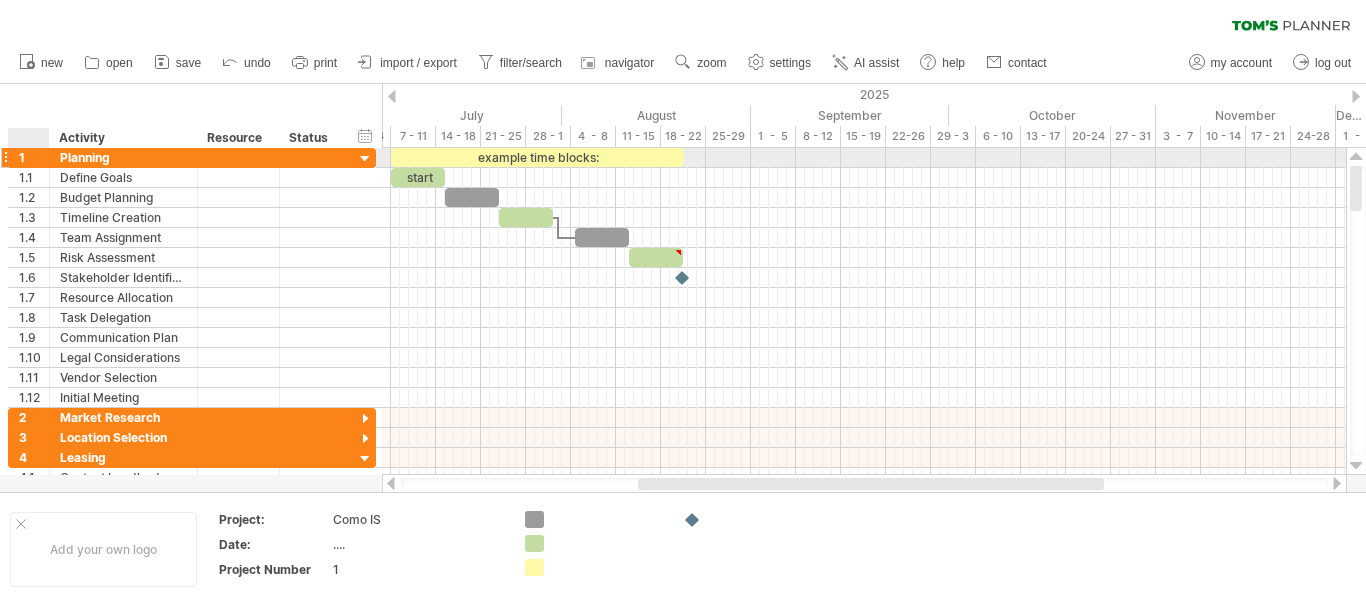 click on "1" at bounding box center [34, 157] 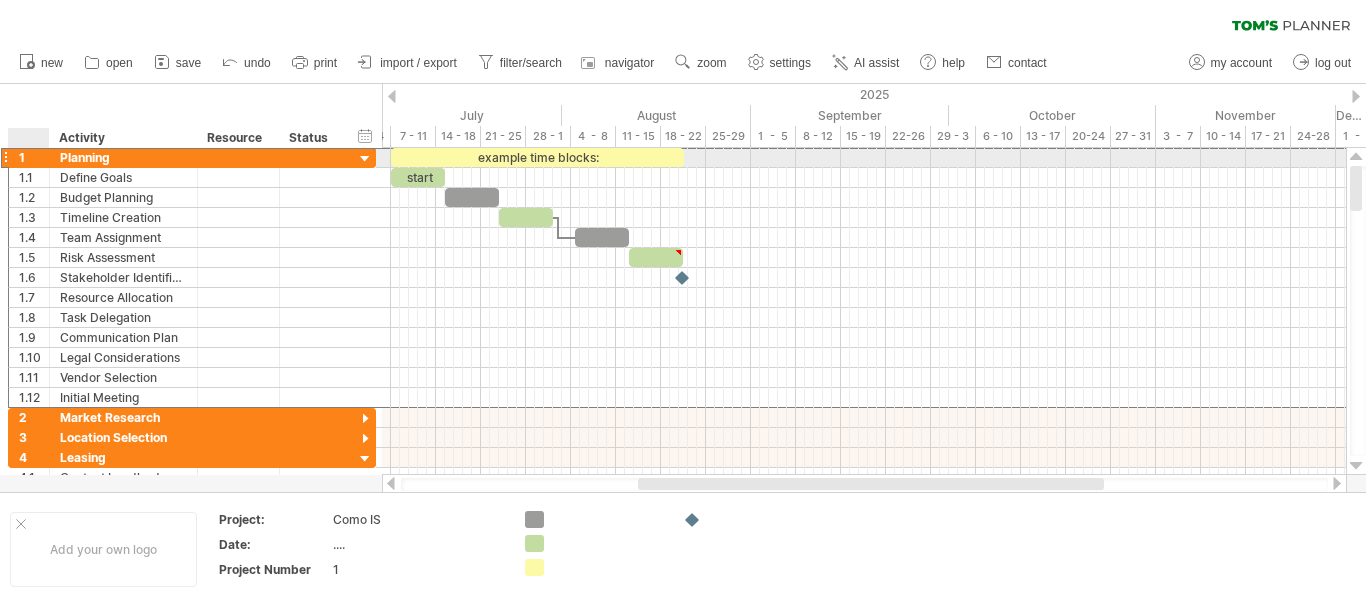 click on "1" at bounding box center [34, 157] 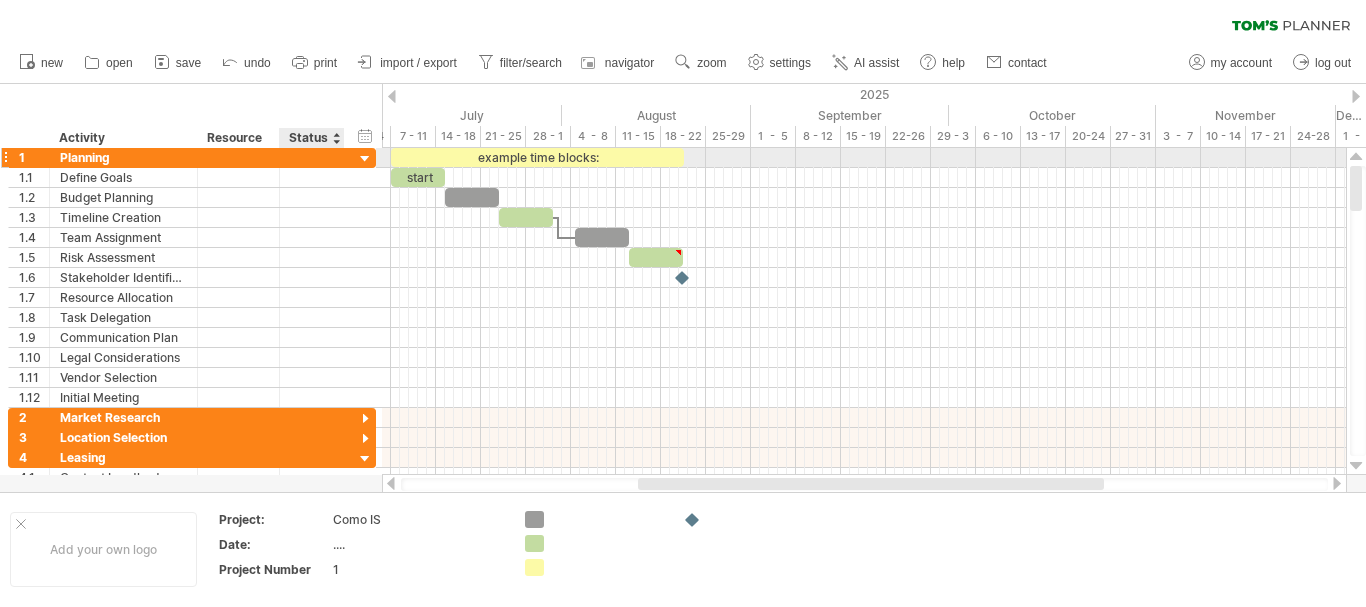 click at bounding box center [365, 159] 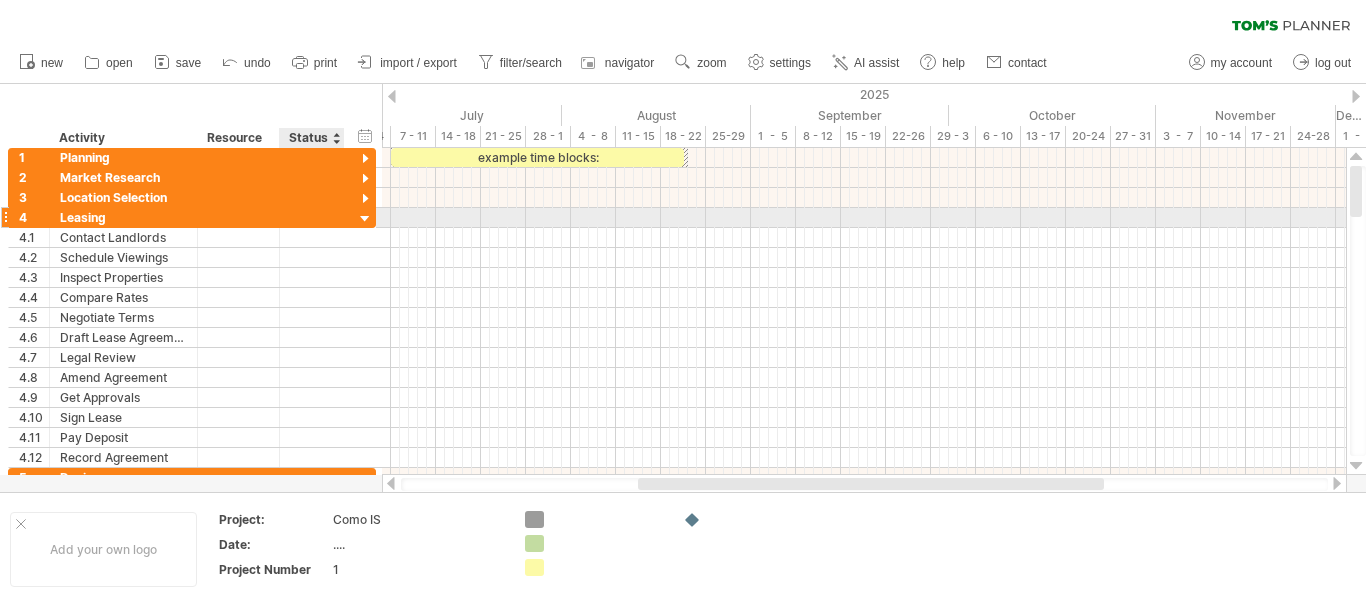 click at bounding box center [365, 219] 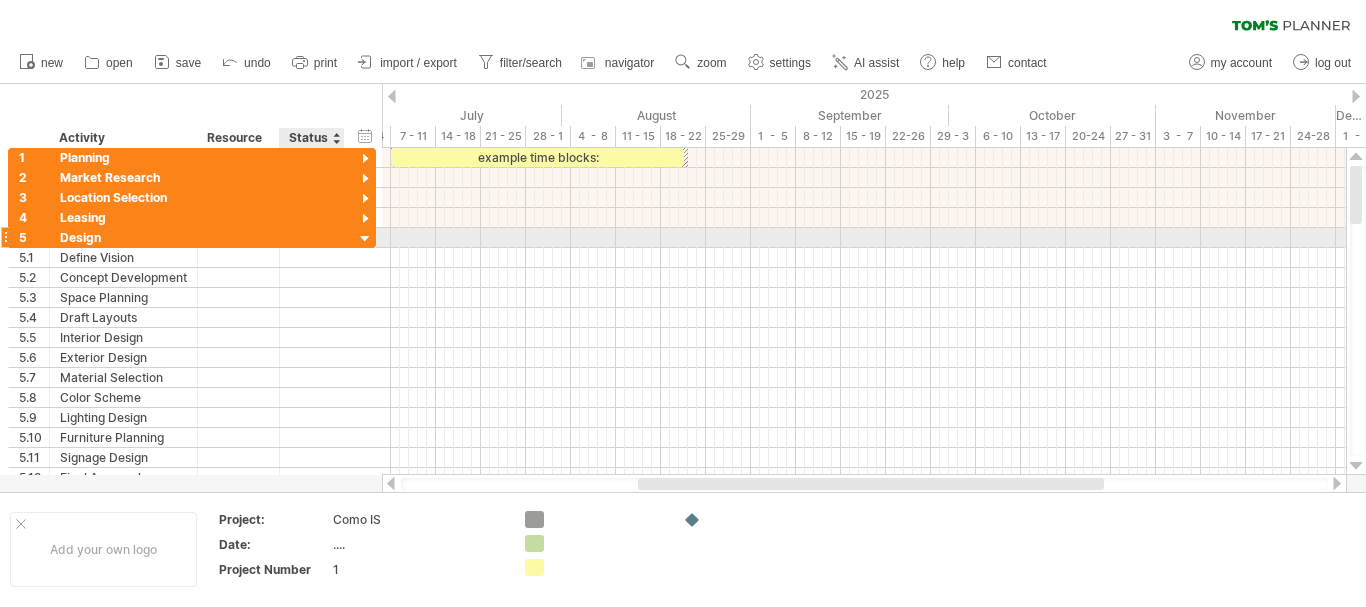 click at bounding box center [365, 239] 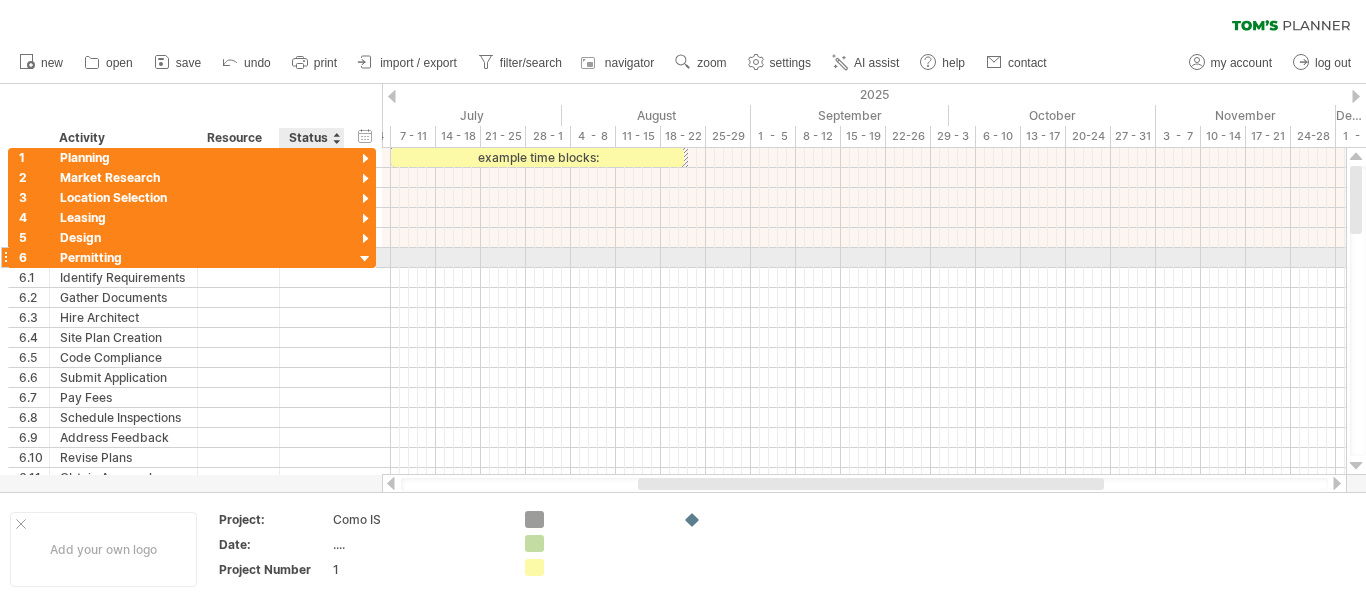 click at bounding box center (365, 259) 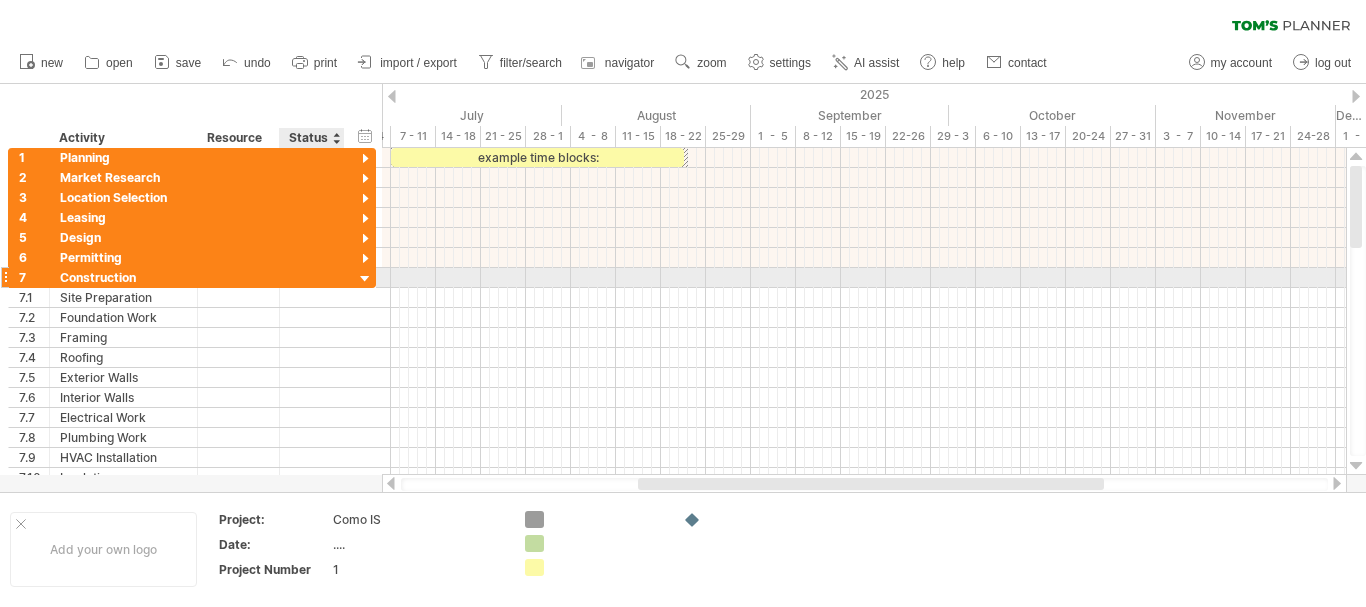click at bounding box center [365, 279] 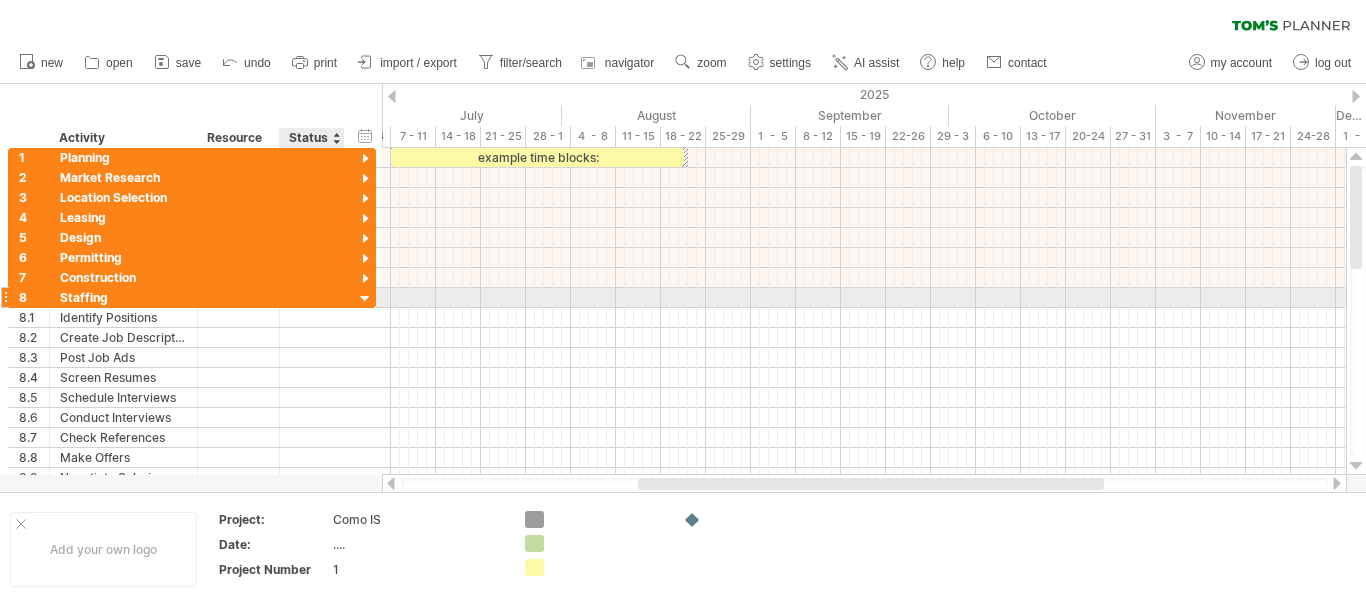 click at bounding box center [365, 299] 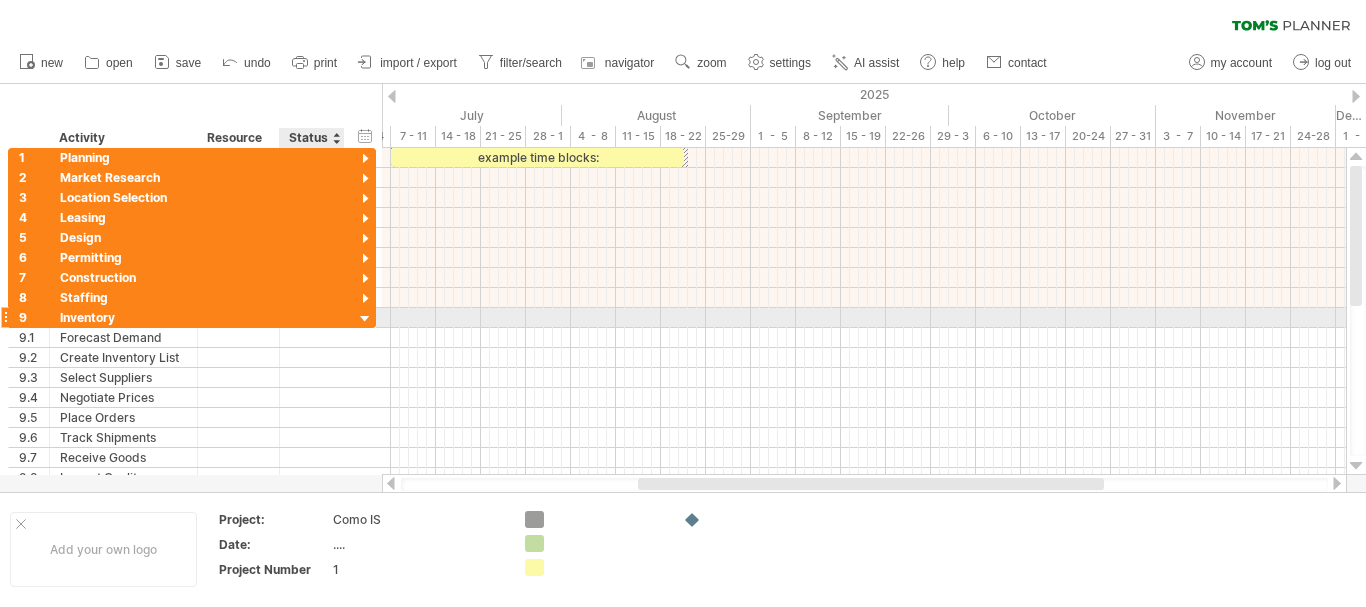 click at bounding box center [365, 319] 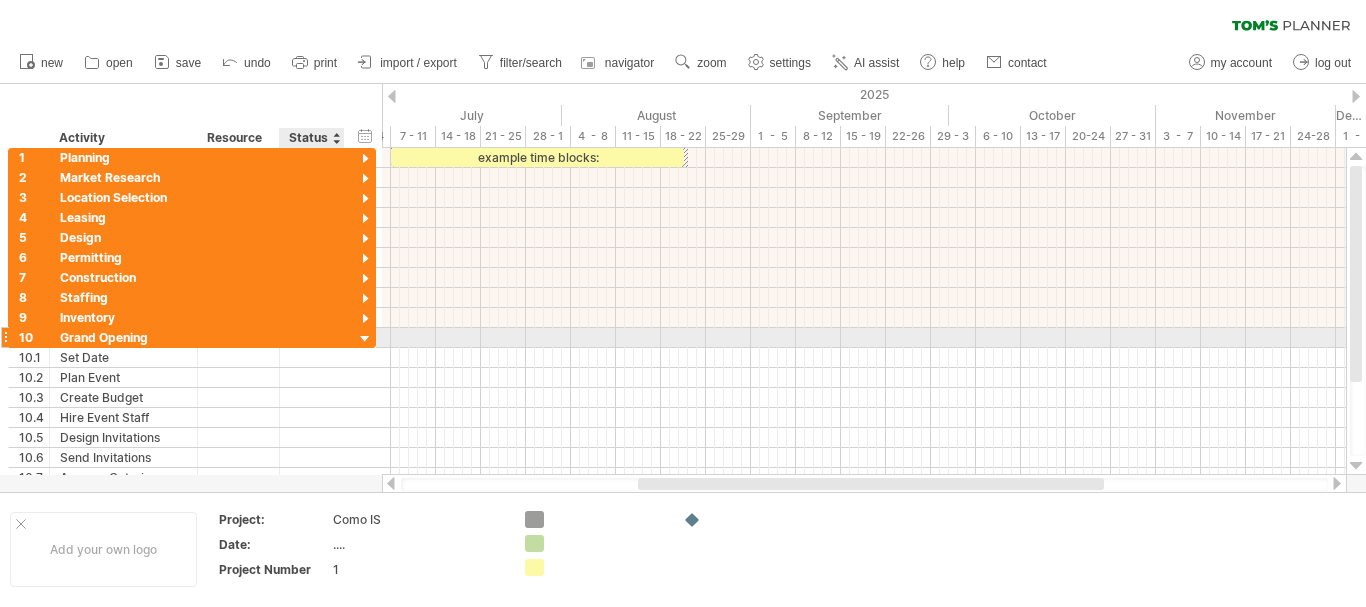 click at bounding box center (365, 339) 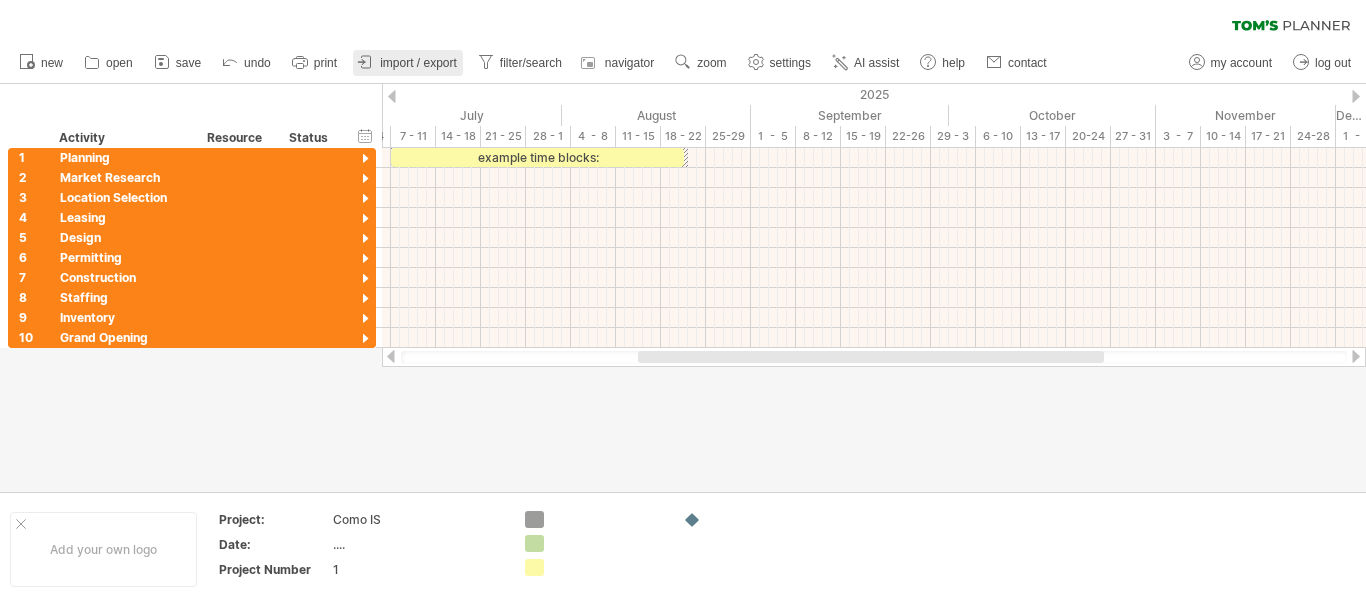 click on "import / export" at bounding box center (418, 63) 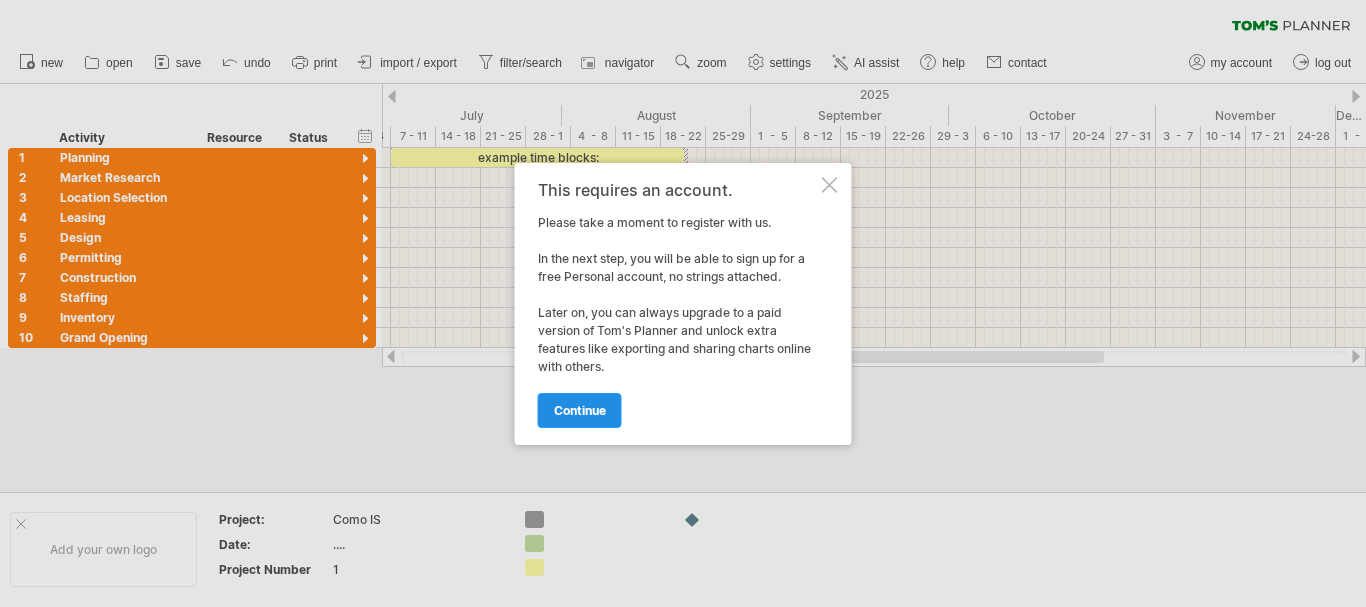 click on "continue" at bounding box center (580, 410) 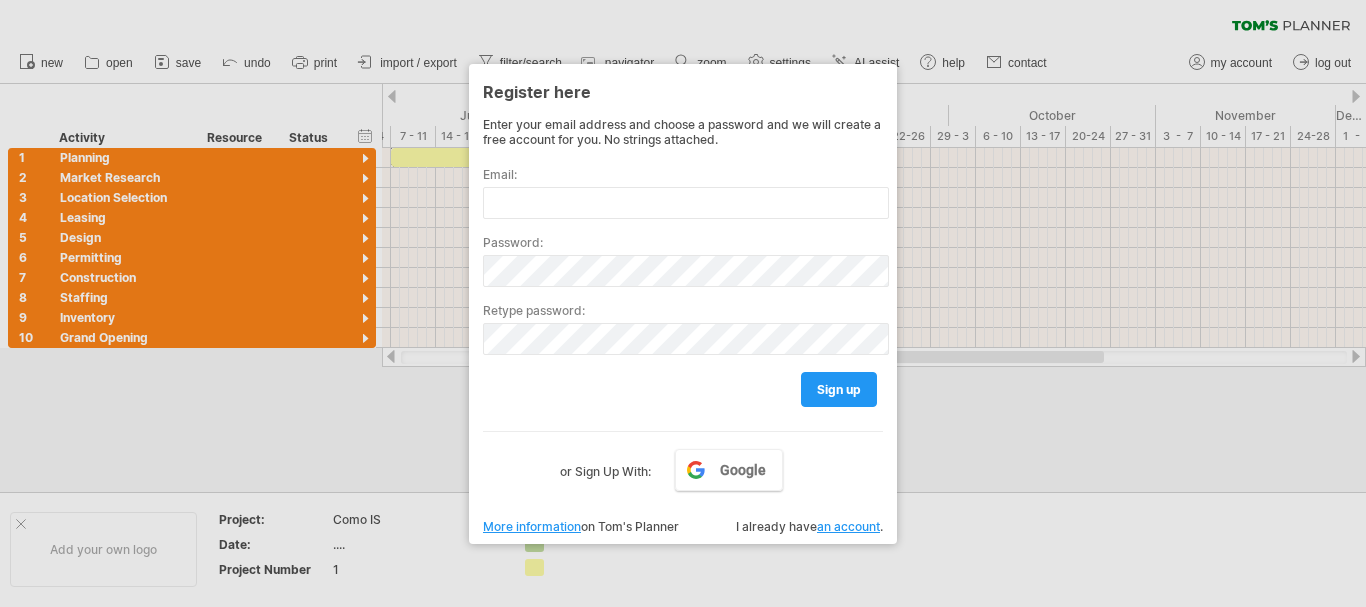 click at bounding box center (683, 303) 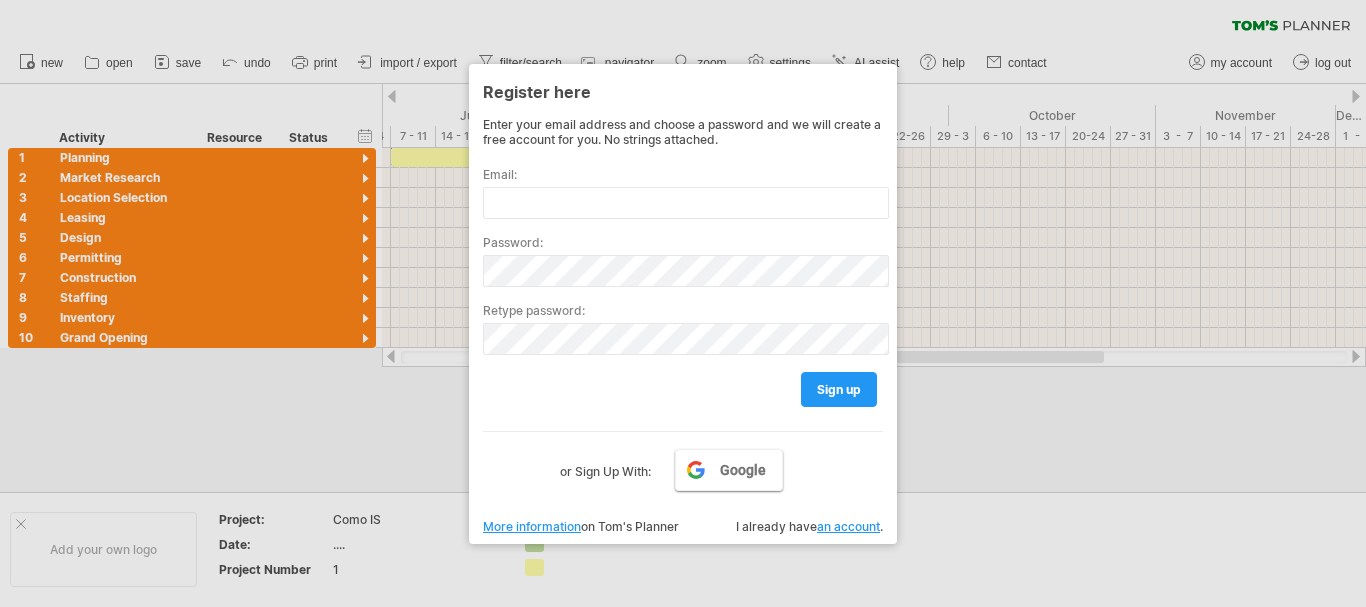 click on "Google" at bounding box center [743, 470] 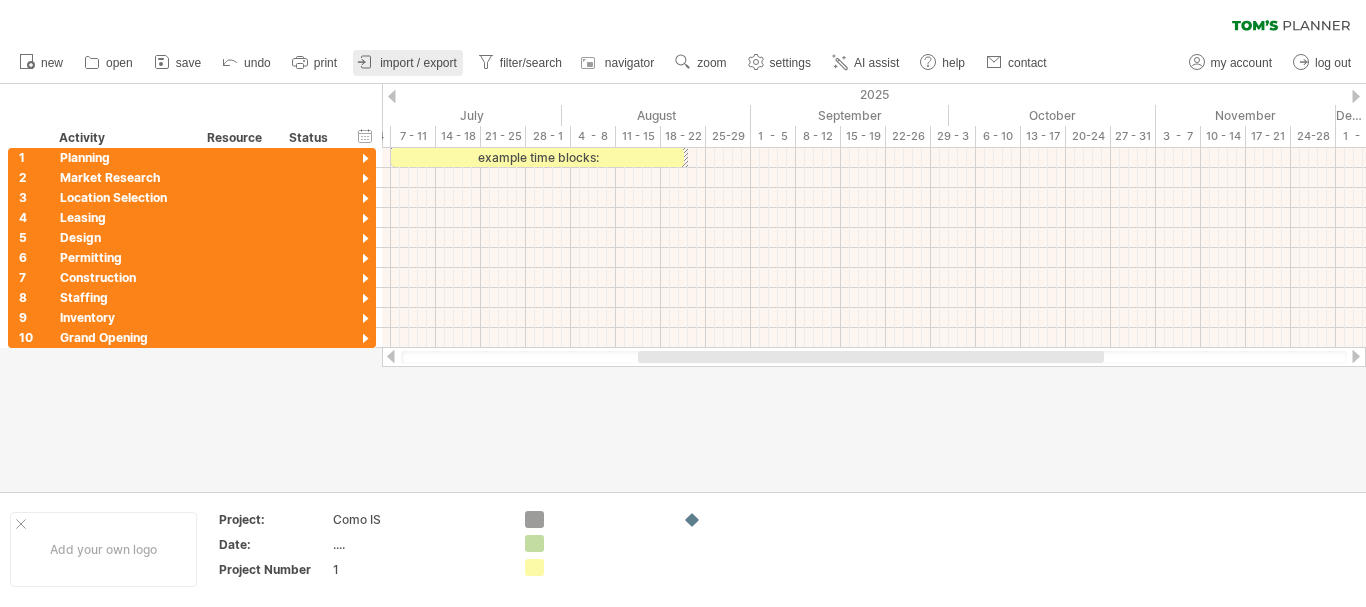 click on "import / export" at bounding box center (418, 63) 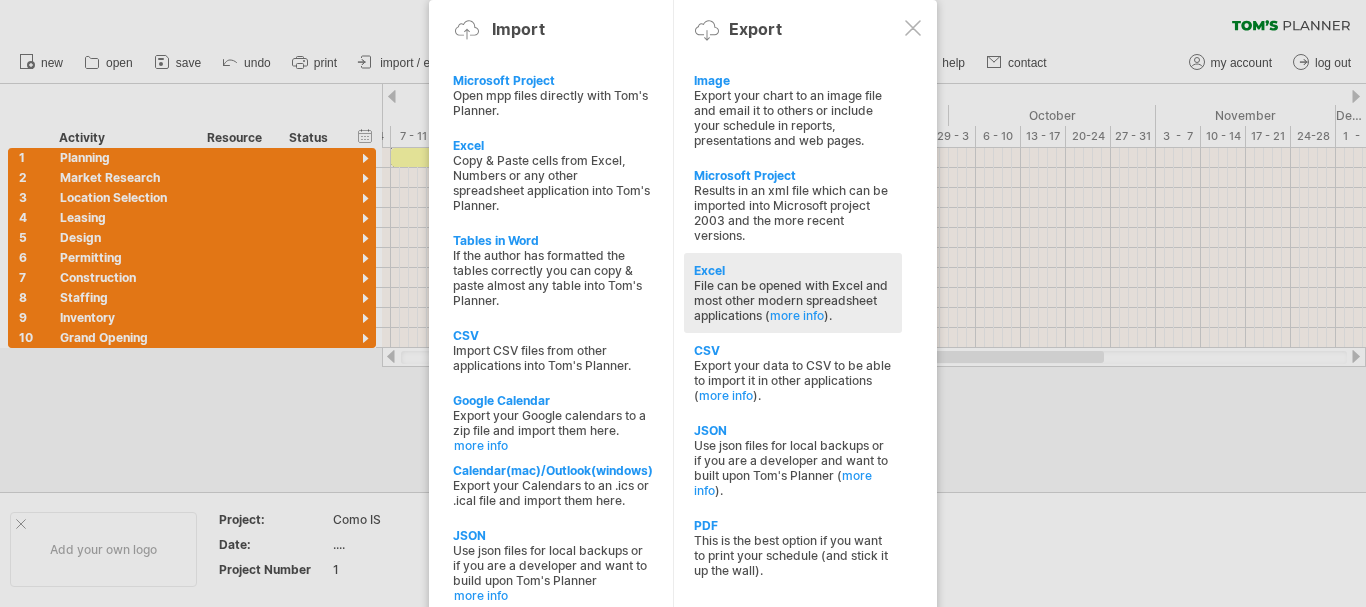 click on "File can be opened with Excel and most other modern spreadsheet applications
( more info )." at bounding box center (793, 118) 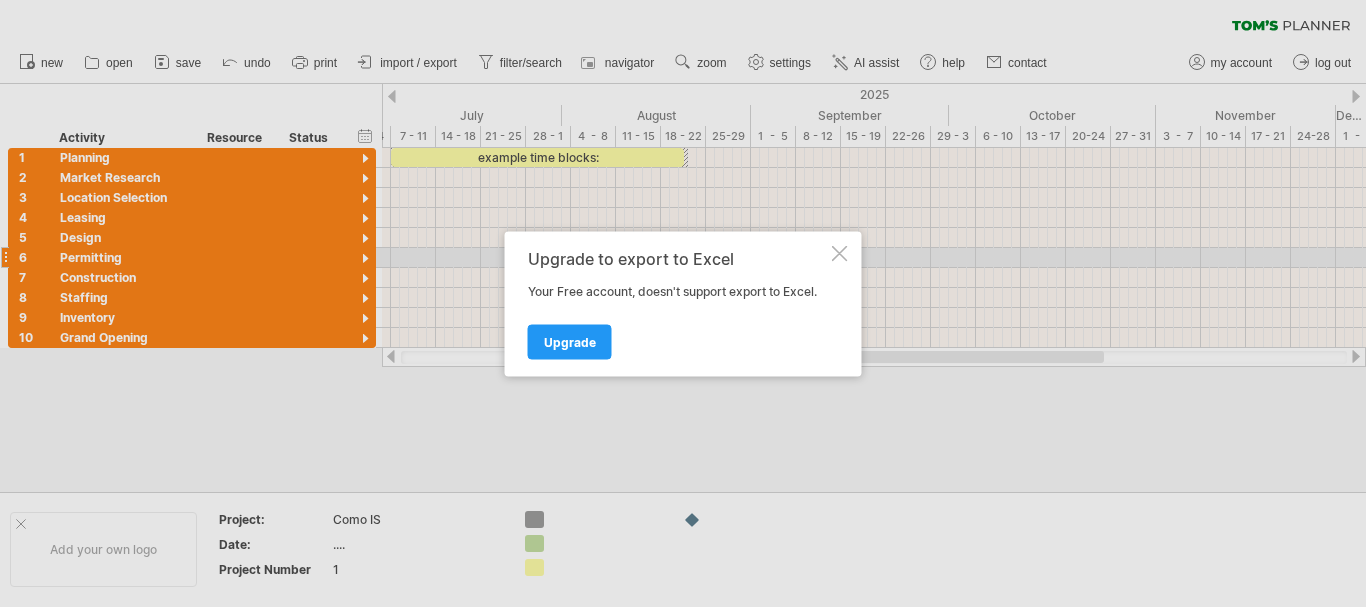 click at bounding box center [840, 253] 